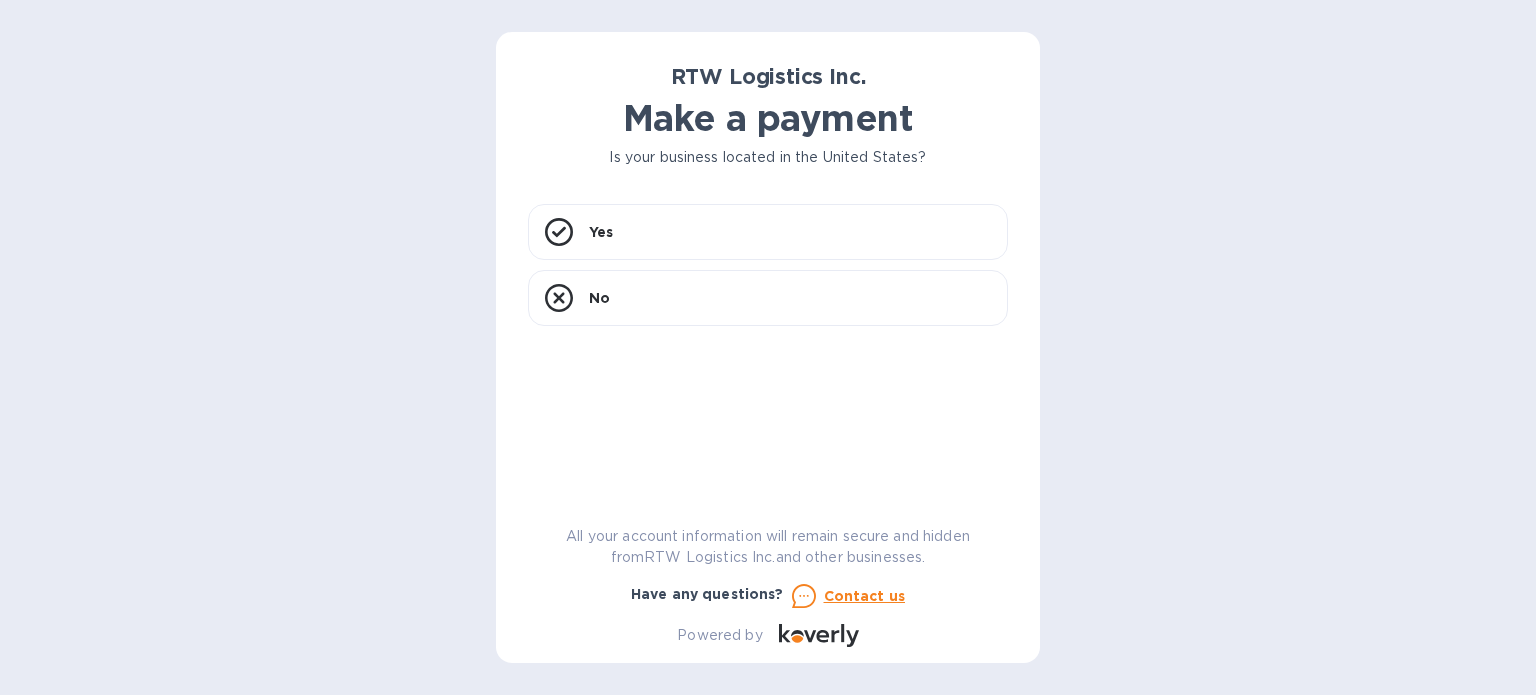 scroll, scrollTop: 0, scrollLeft: 0, axis: both 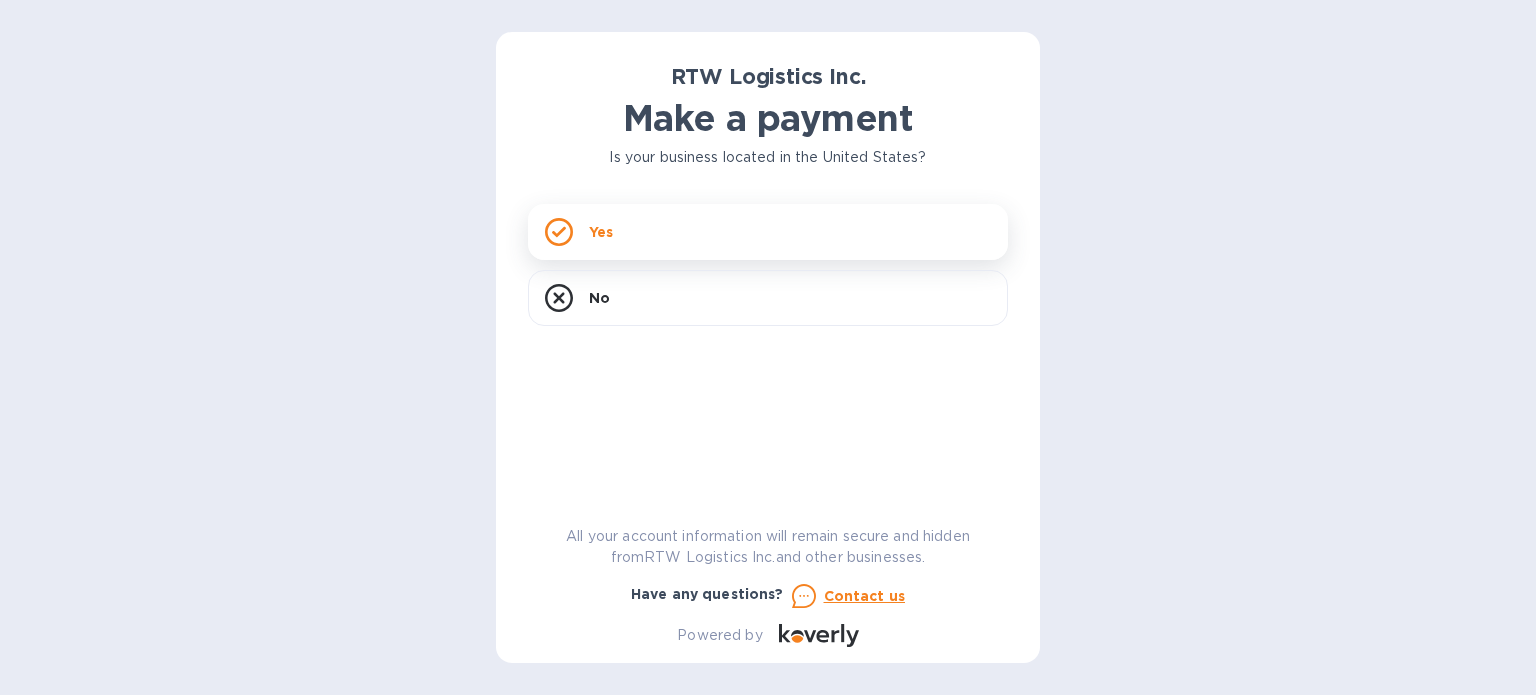 click on "Yes" at bounding box center [768, 232] 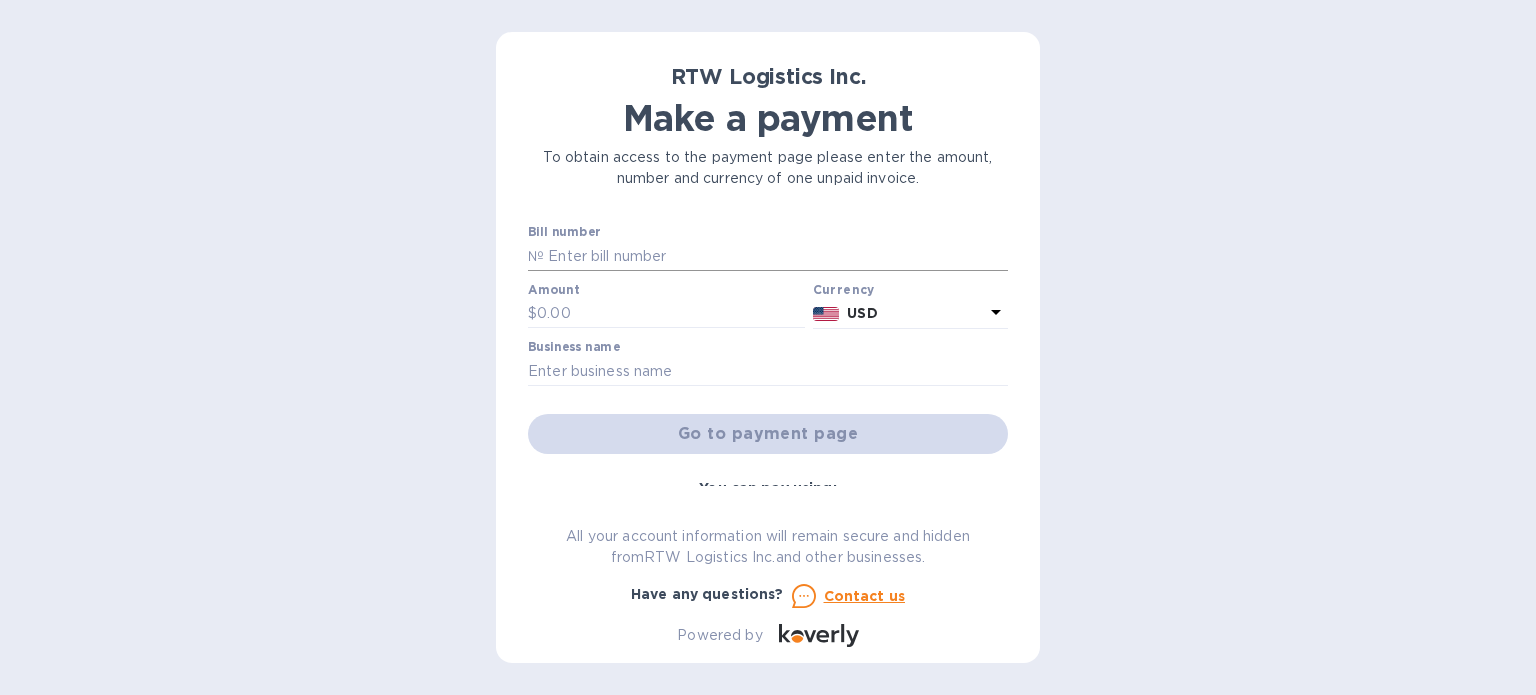 paste on "SIFIS25TXS15366" 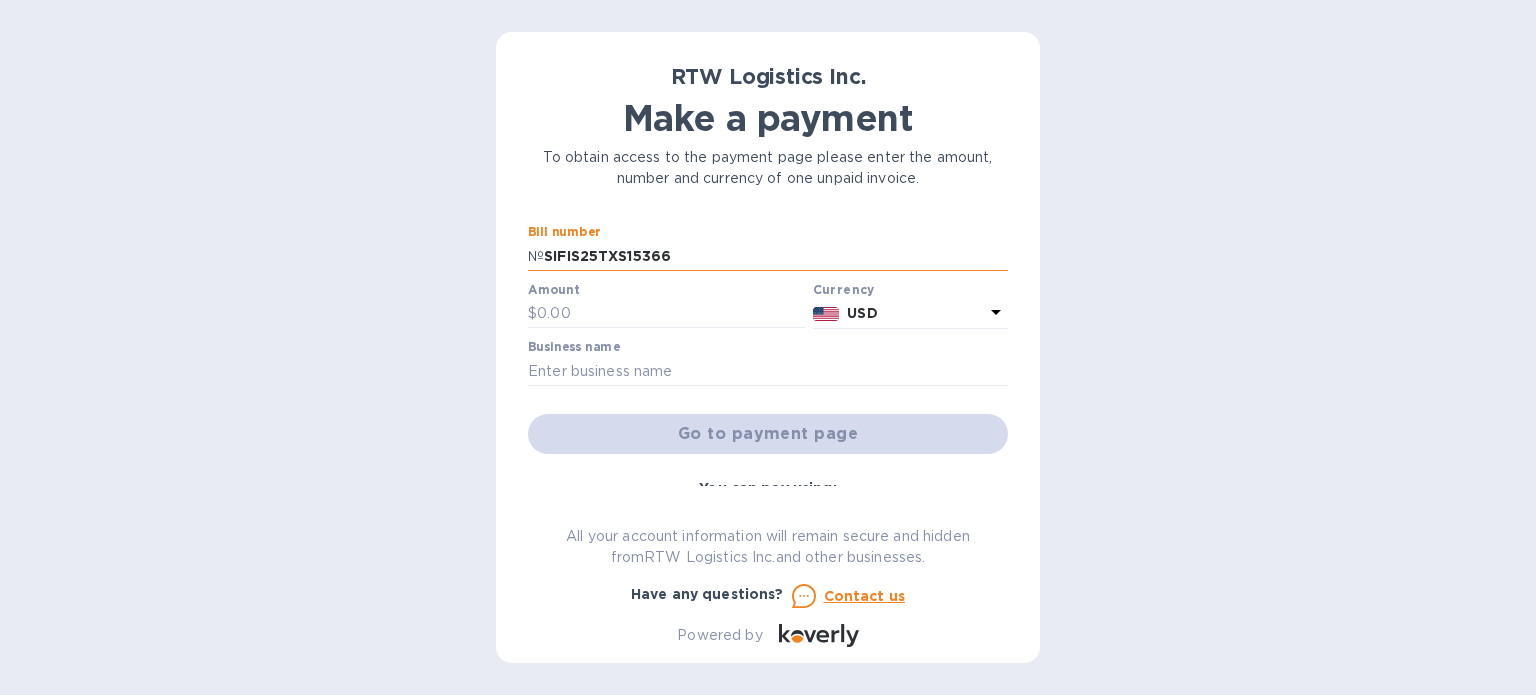 type on "SIFIS25TXS15366" 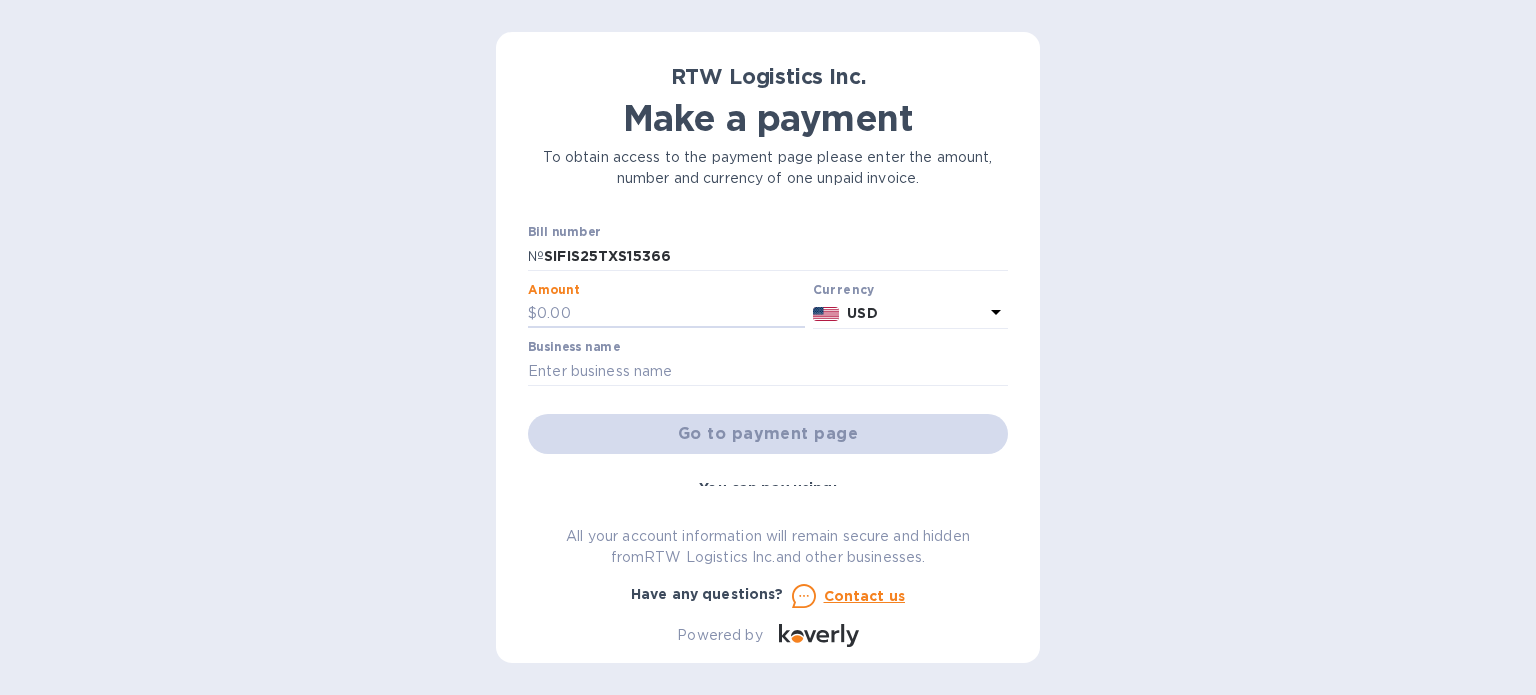 paste on "2,903.93" 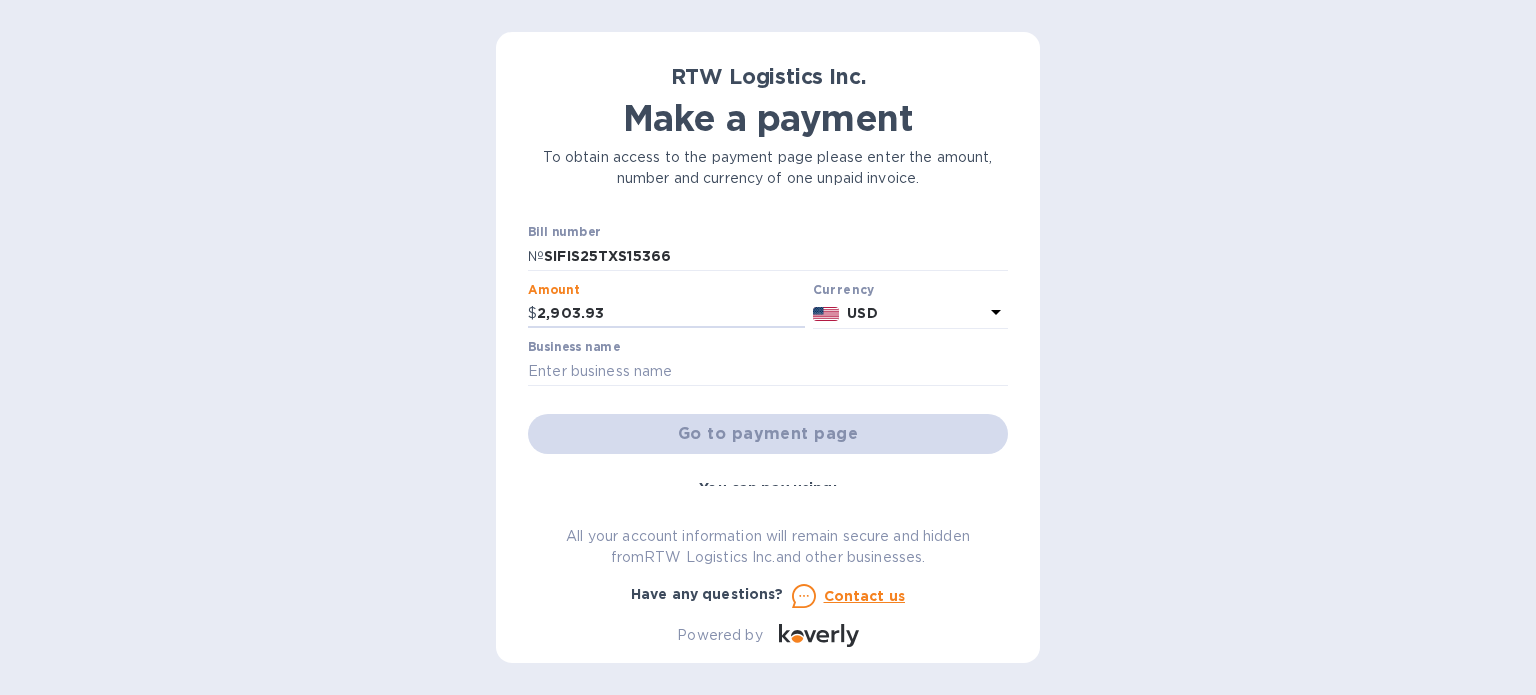 type on "2,903.93" 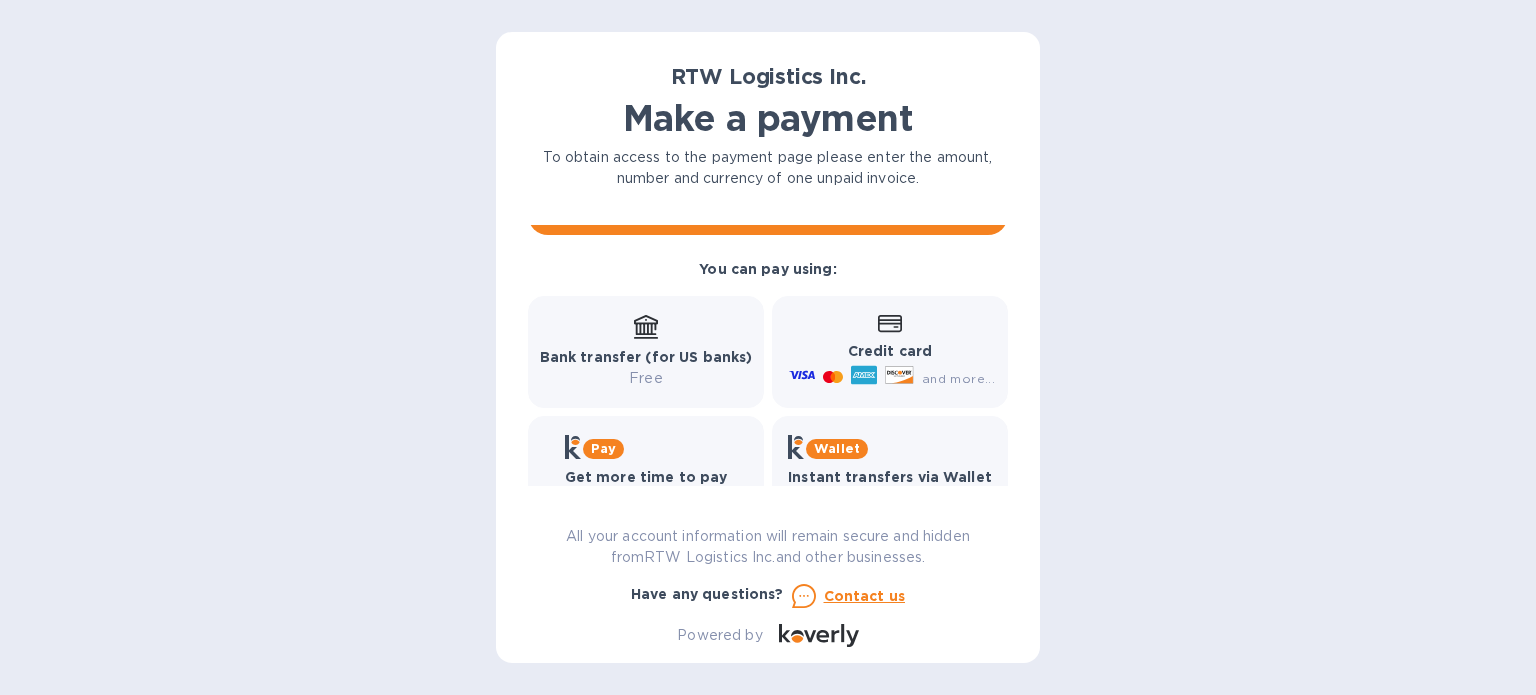 scroll, scrollTop: 188, scrollLeft: 0, axis: vertical 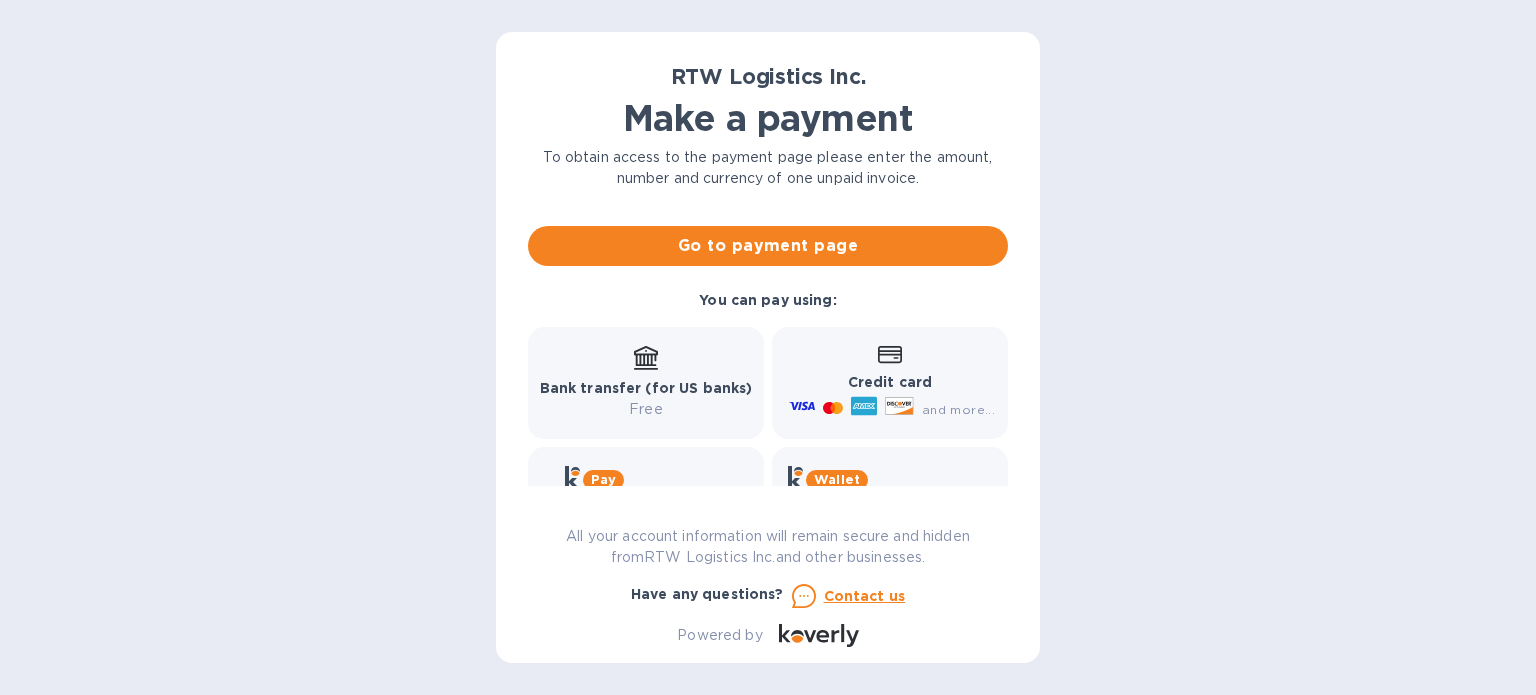 type on "Minimono LLC" 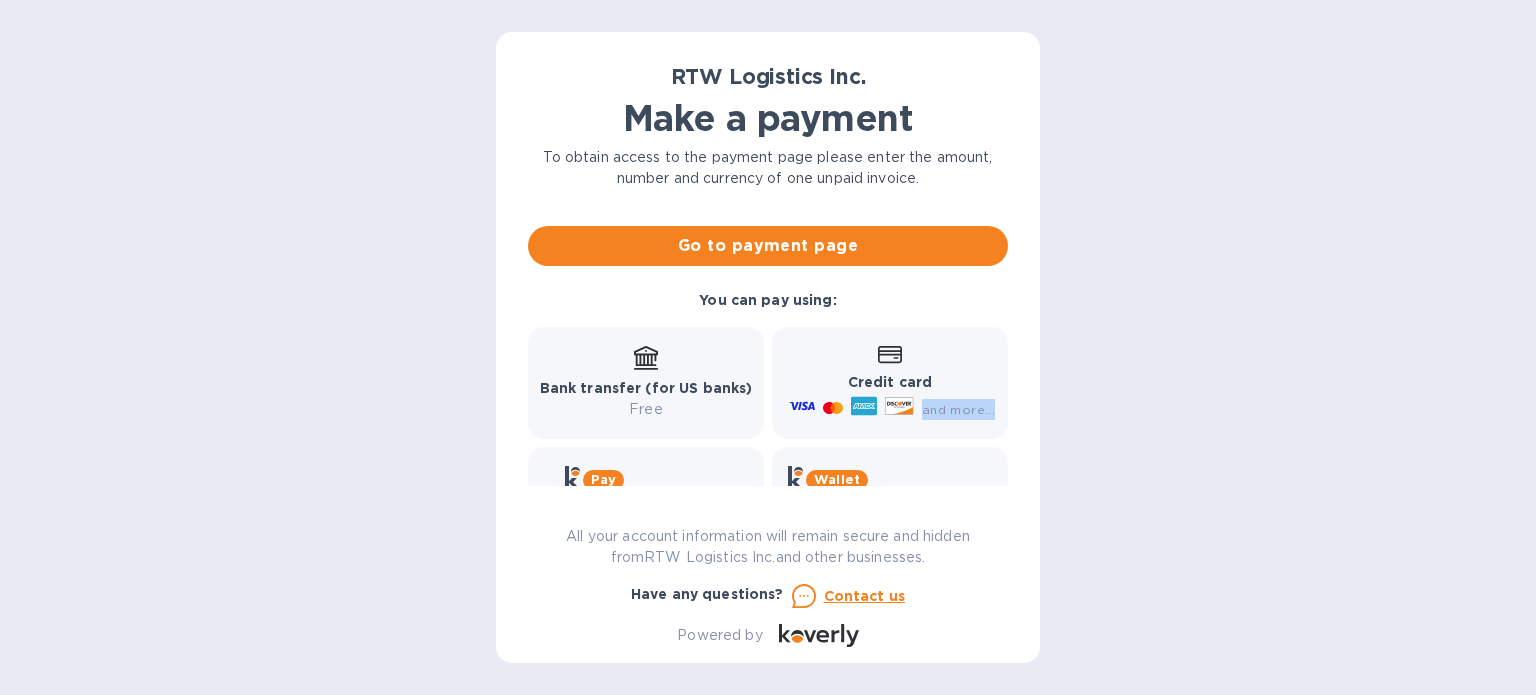 drag, startPoint x: 1010, startPoint y: 377, endPoint x: 1016, endPoint y: 427, distance: 50.358715 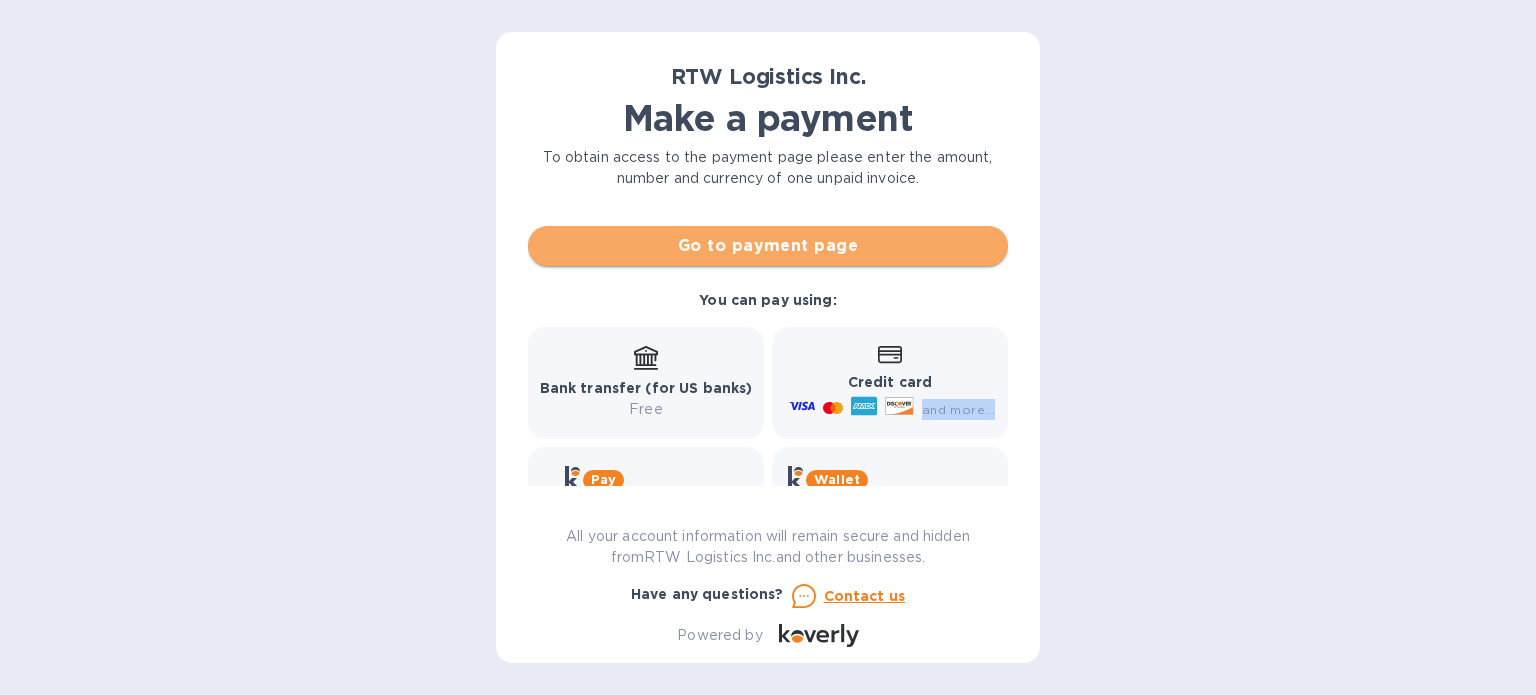click on "Go to payment page" at bounding box center [768, 246] 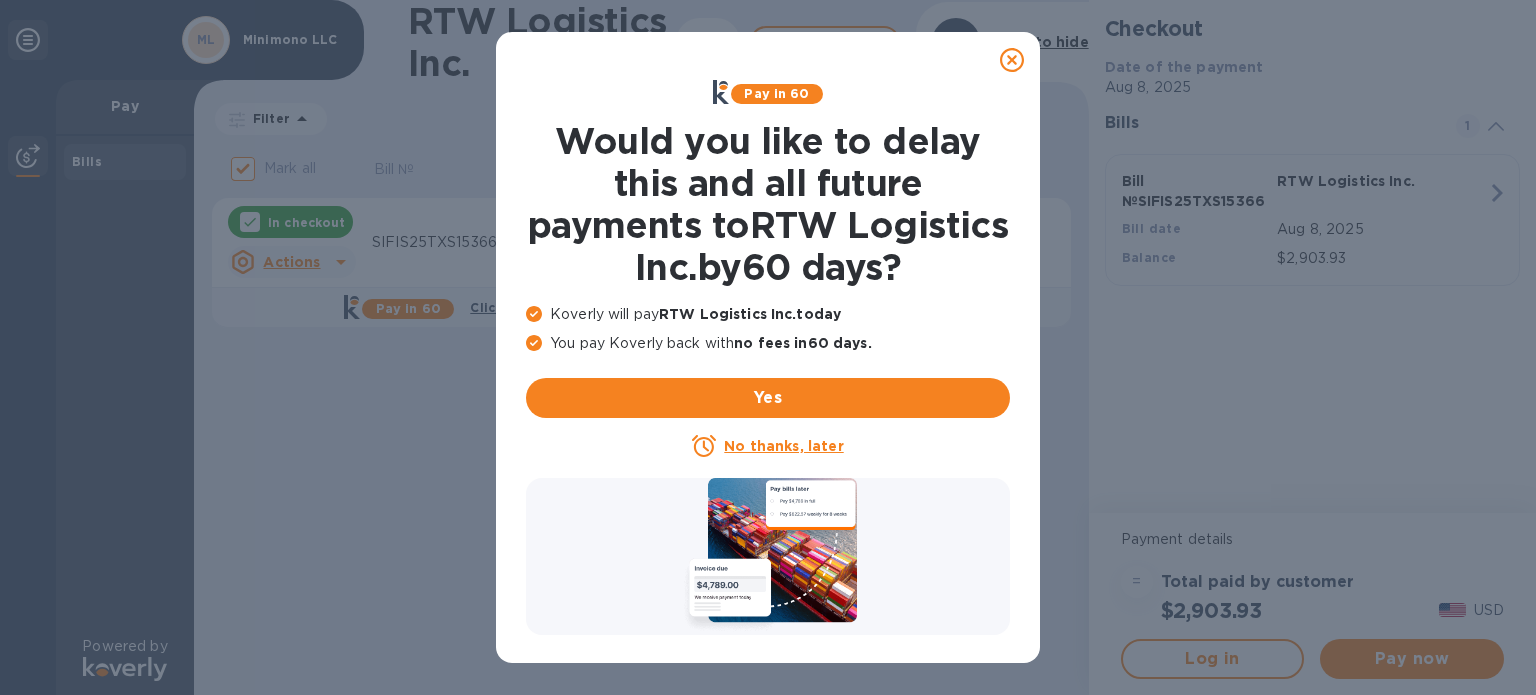 click on "No thanks, later" at bounding box center [783, 446] 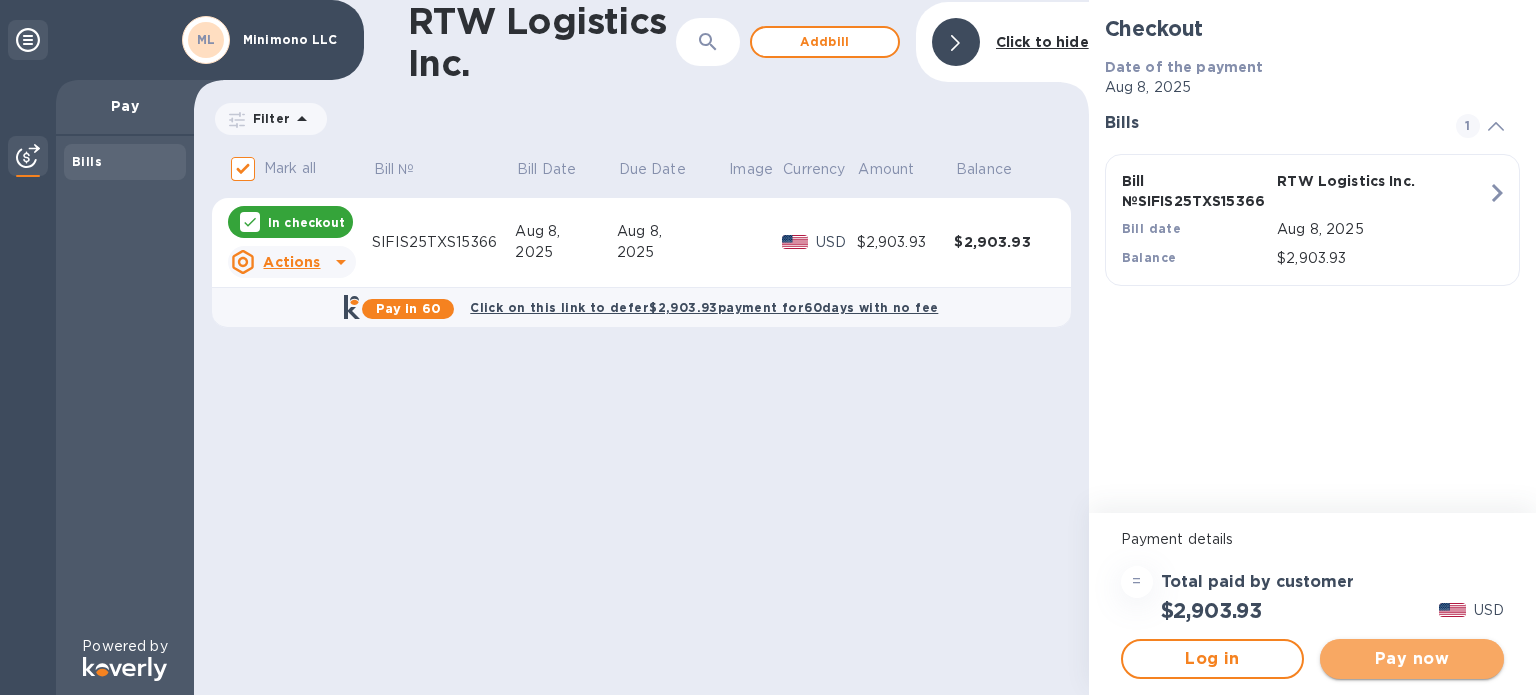 click on "Pay now" at bounding box center (1412, 659) 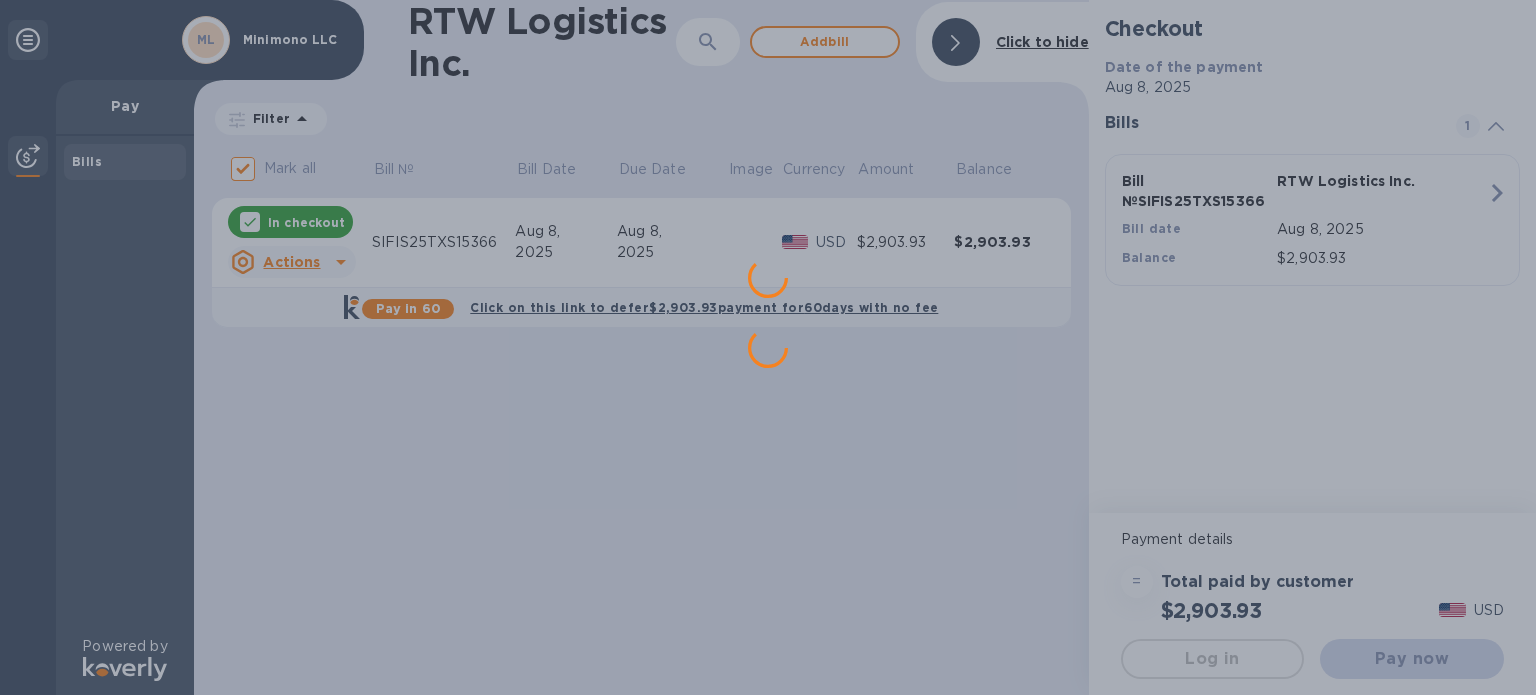 scroll, scrollTop: 0, scrollLeft: 0, axis: both 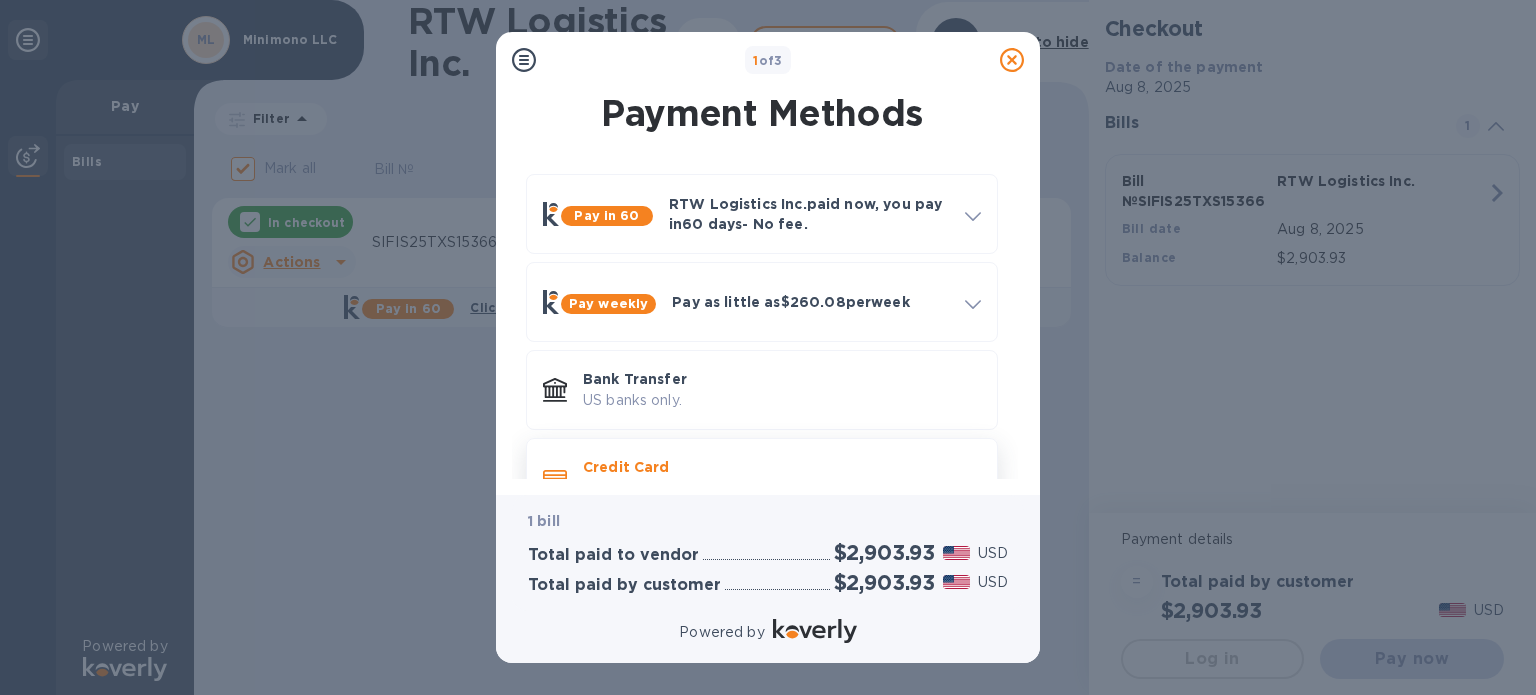 click on "Credit Card" at bounding box center [782, 467] 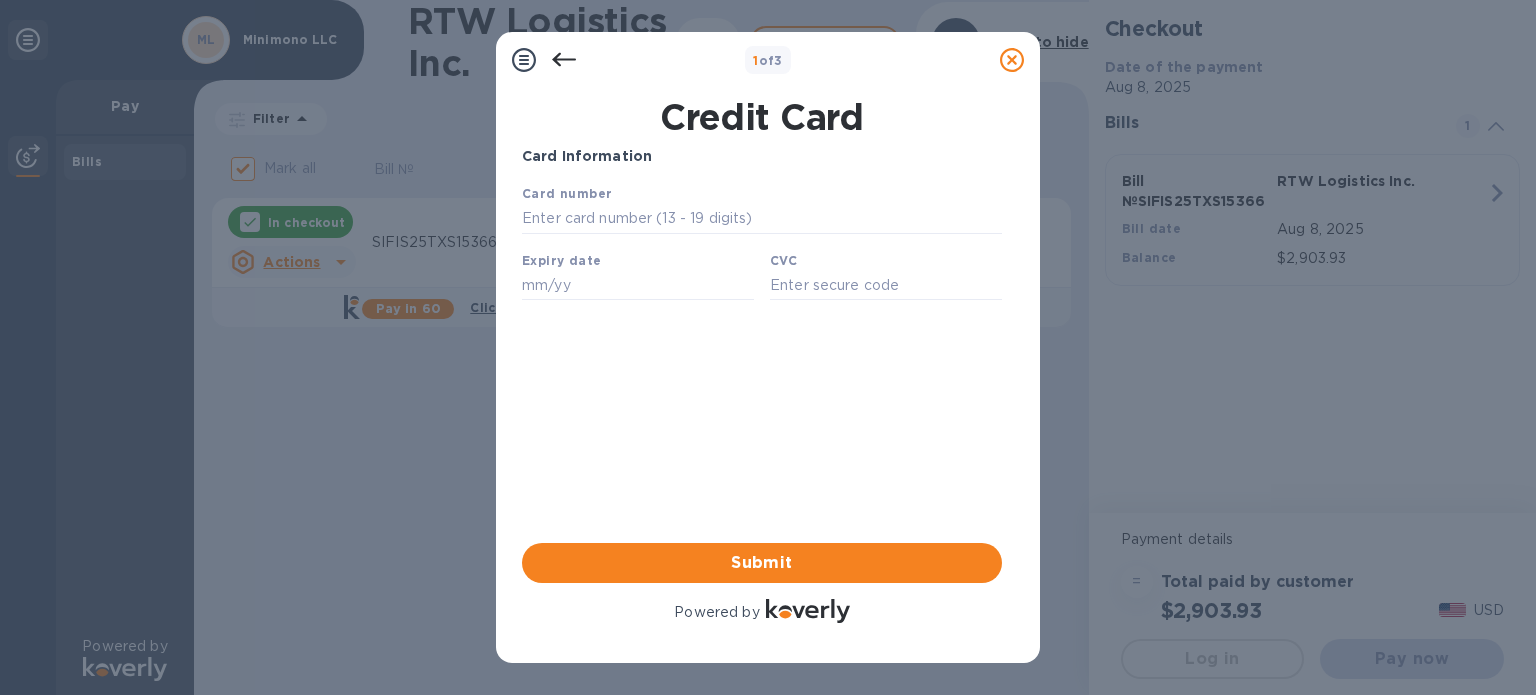 scroll, scrollTop: 0, scrollLeft: 0, axis: both 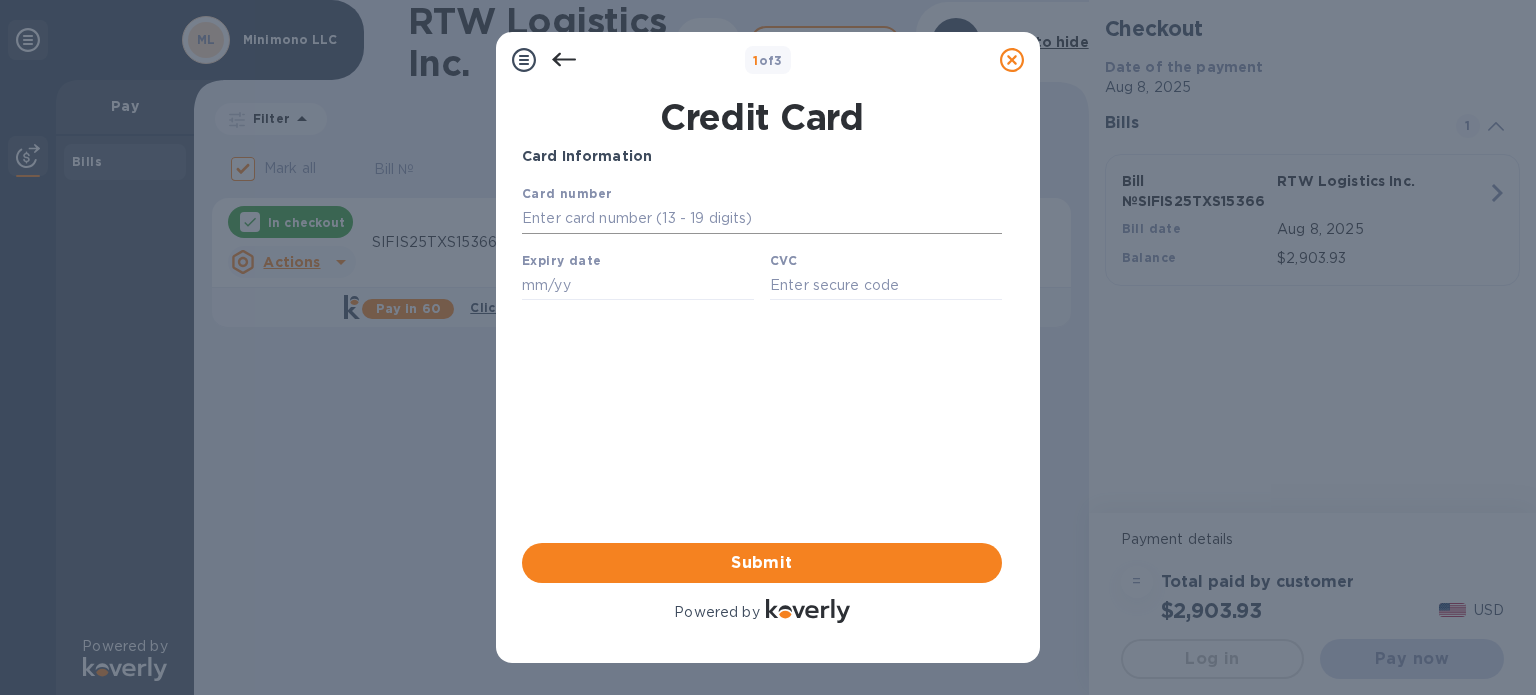 click at bounding box center [762, 219] 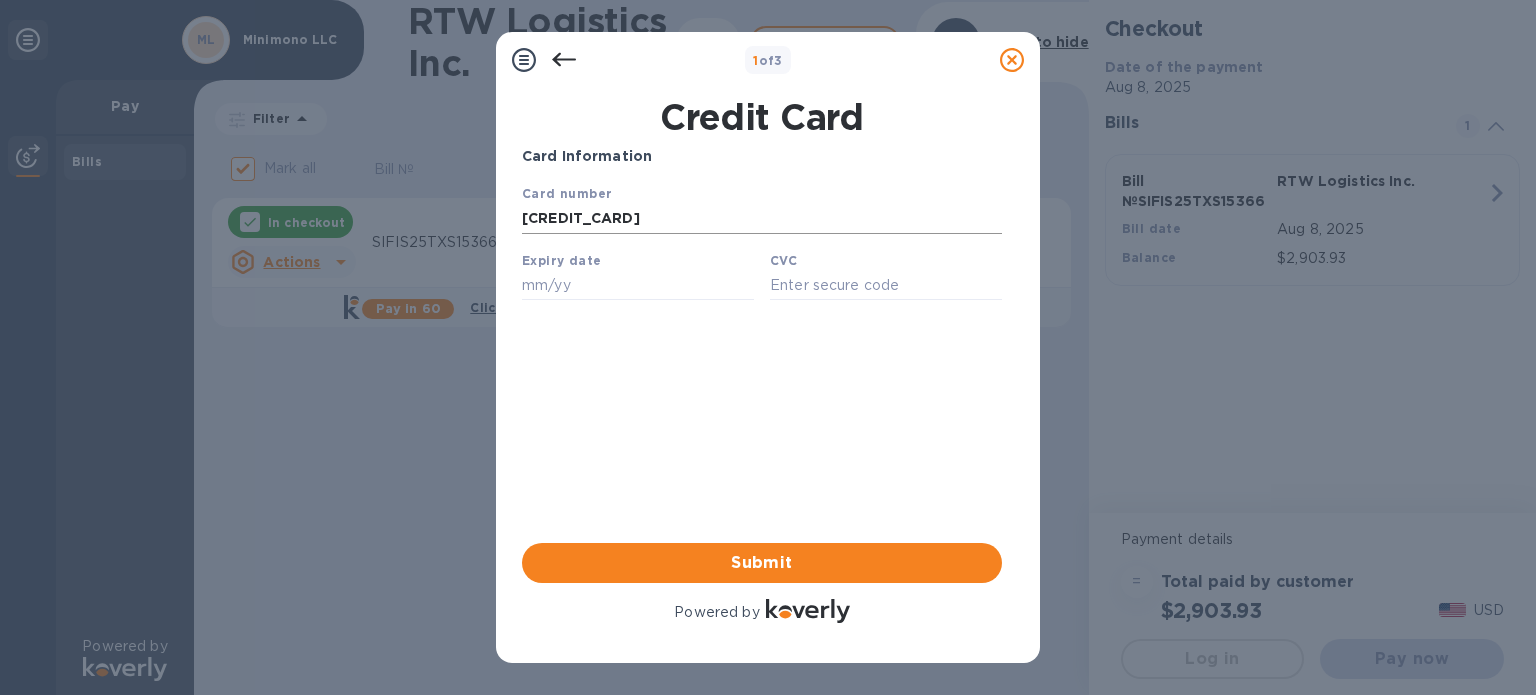 type on "[CREDIT_CARD]" 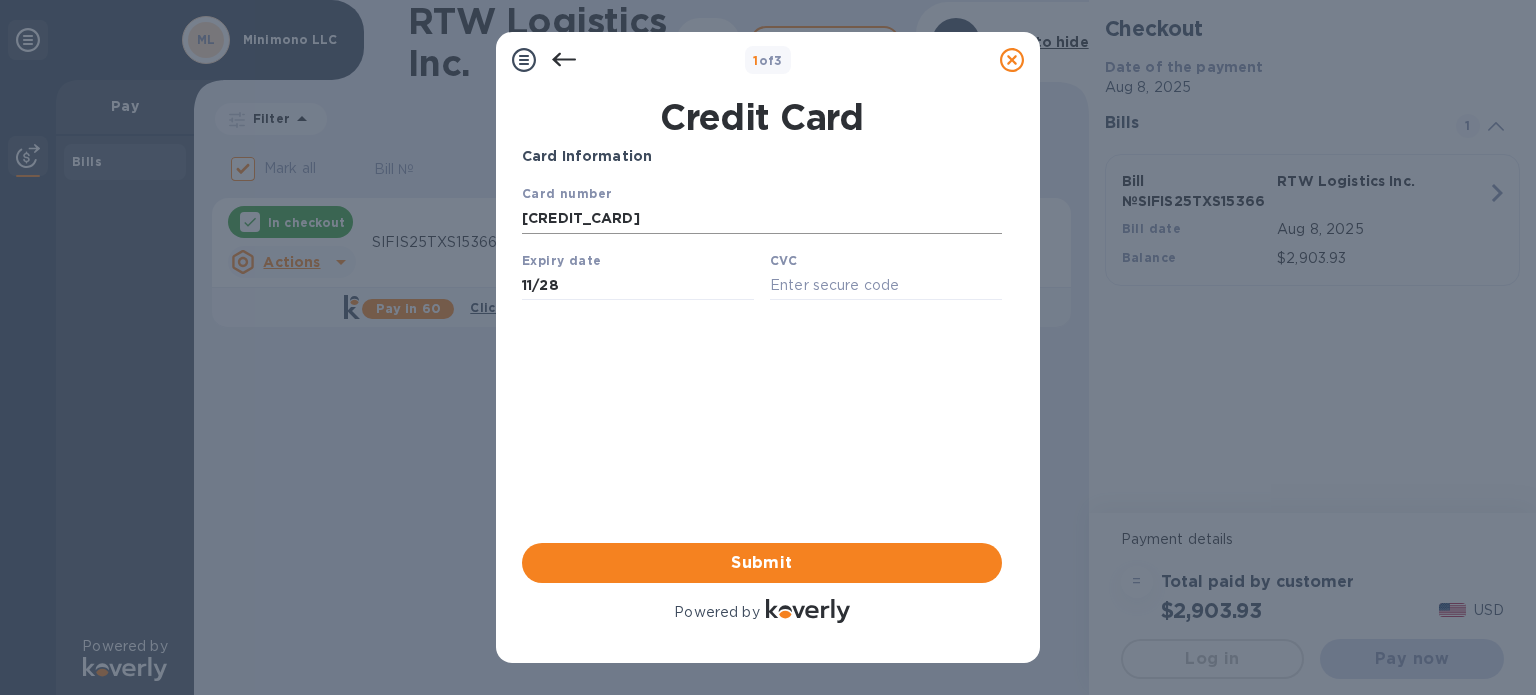 type on "11/28" 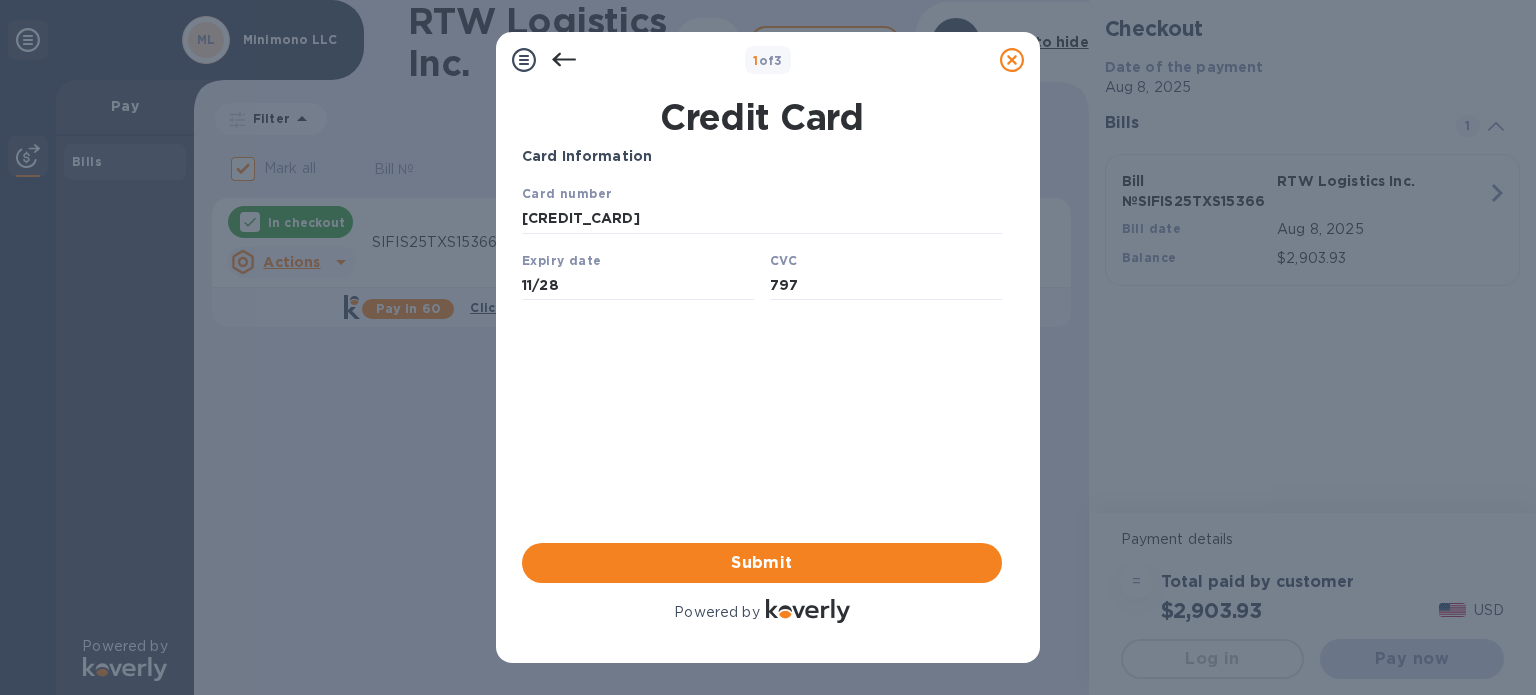 type on "797" 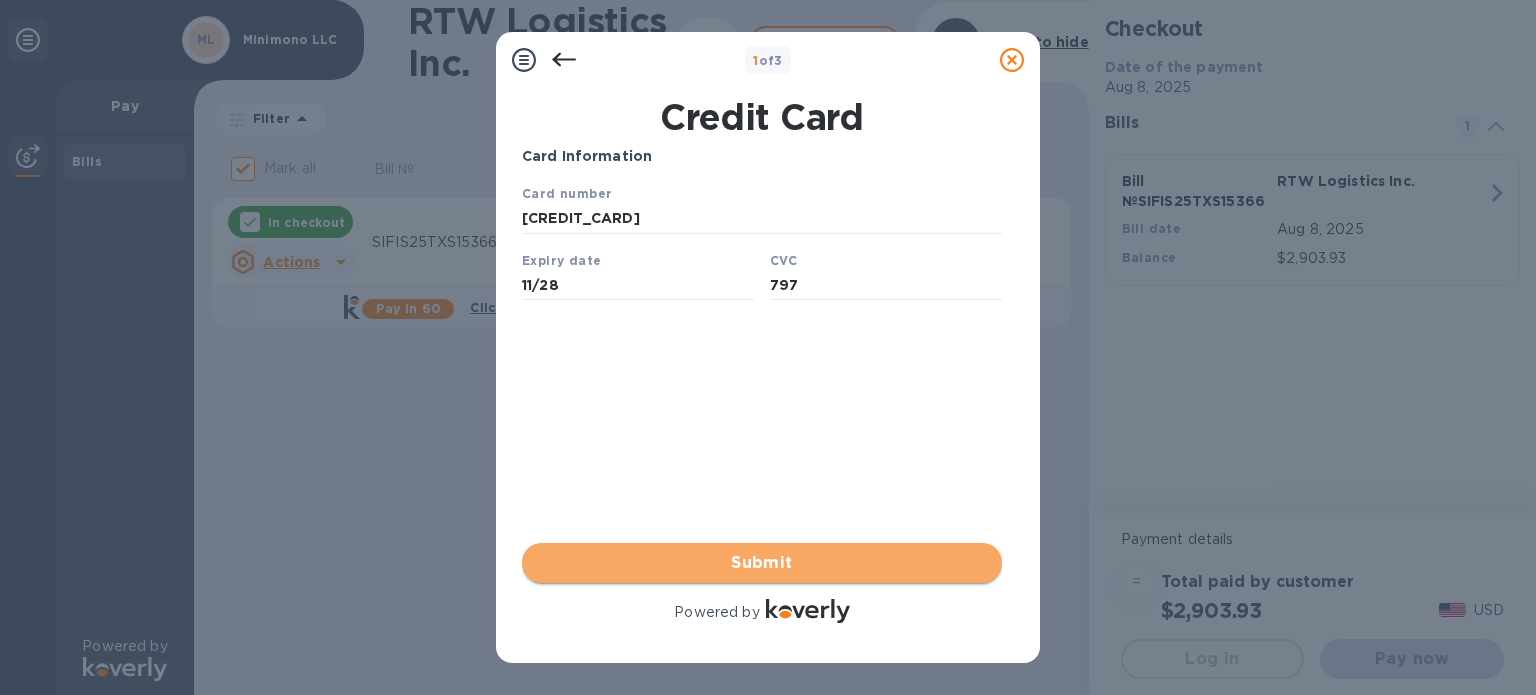 click on "Submit" at bounding box center [762, 563] 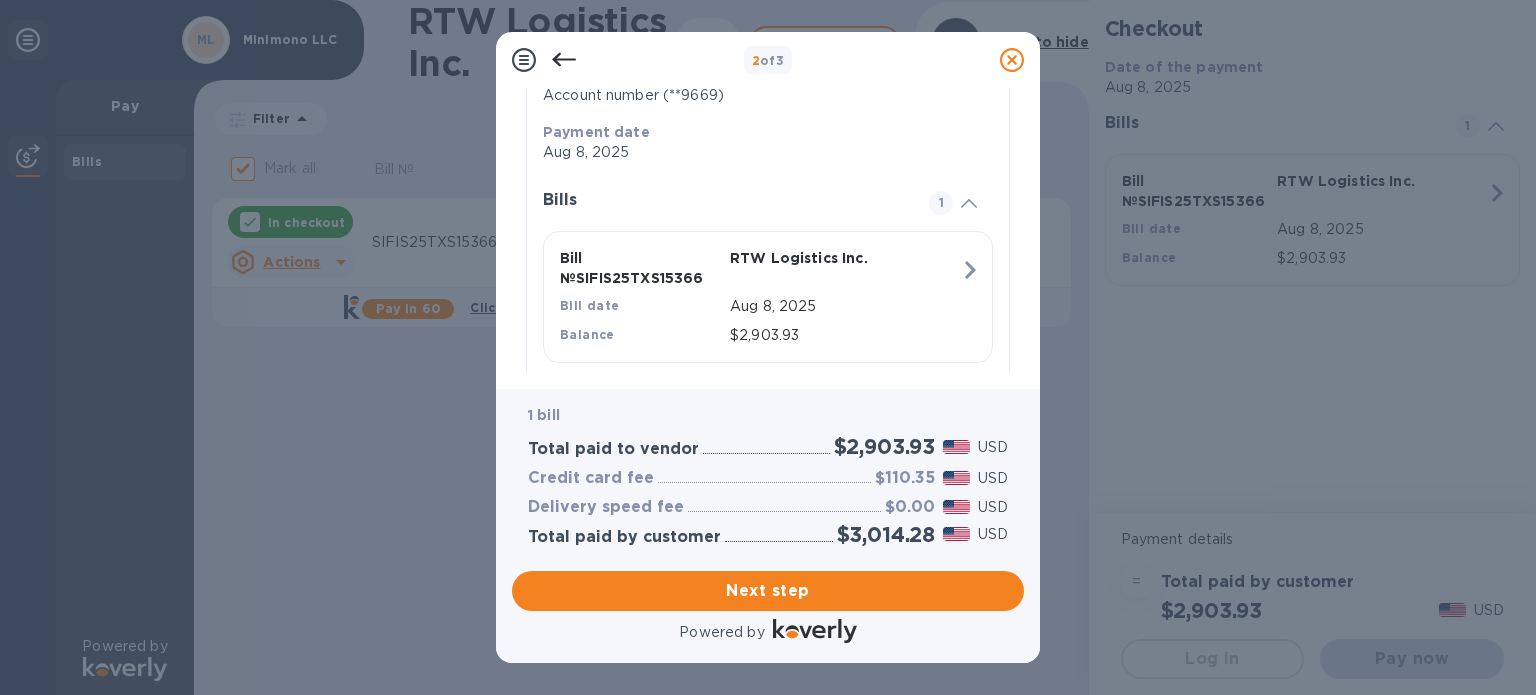scroll, scrollTop: 356, scrollLeft: 0, axis: vertical 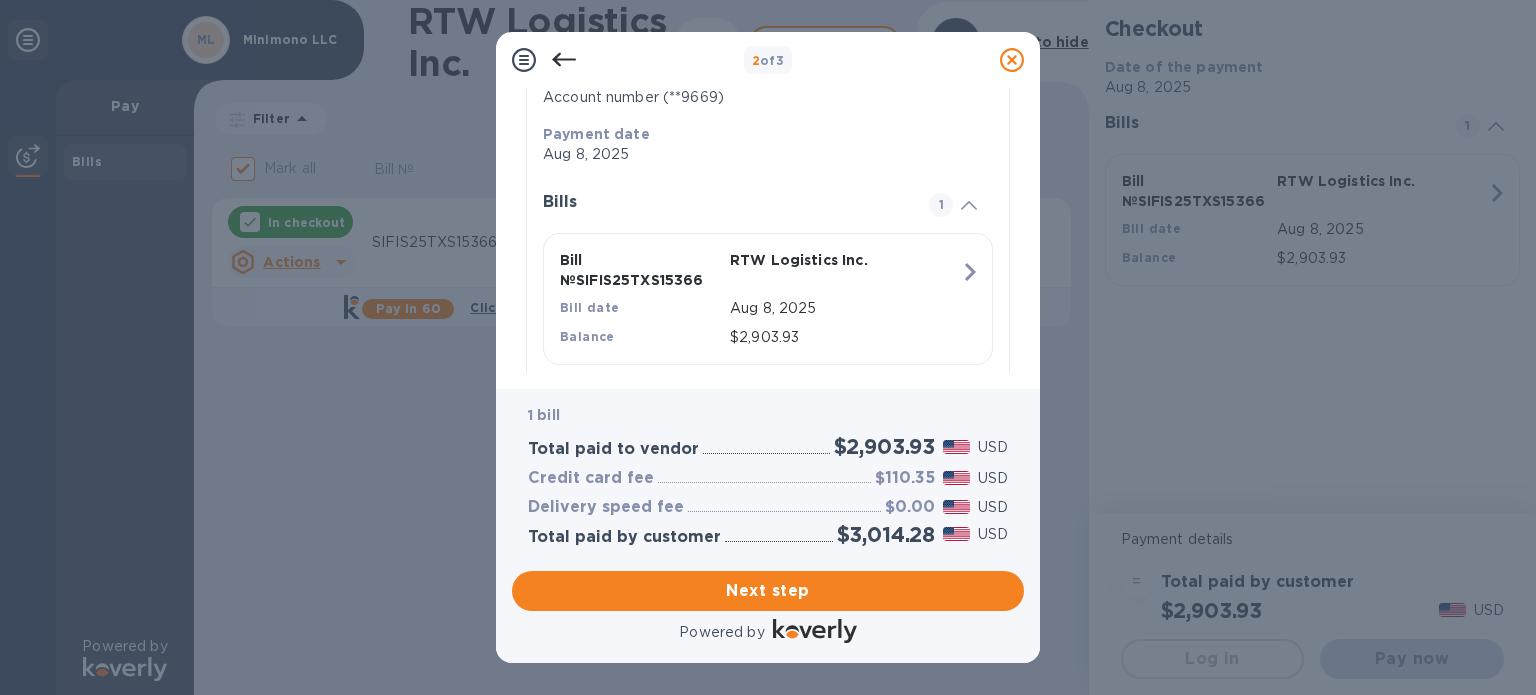 drag, startPoint x: 1028, startPoint y: 320, endPoint x: 1028, endPoint y: 349, distance: 29 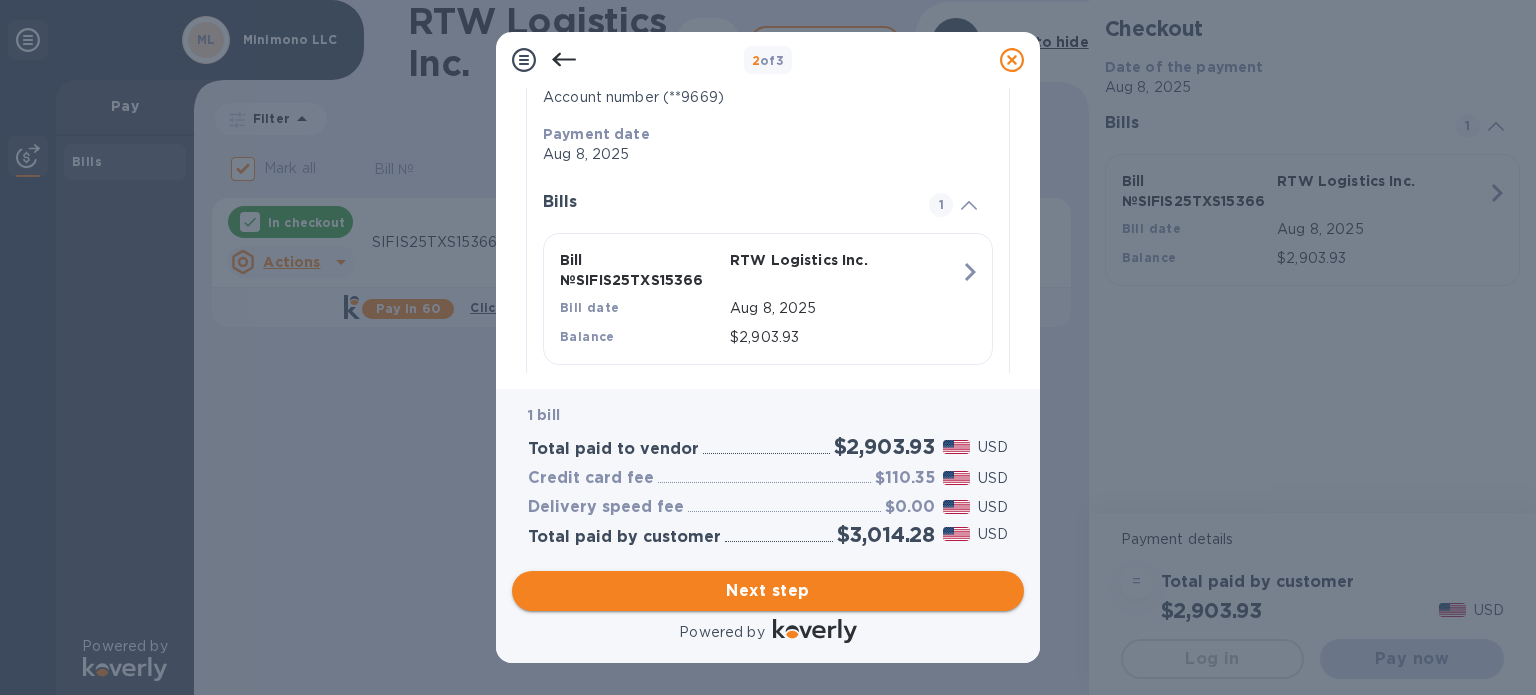 click on "Next step" at bounding box center [768, 591] 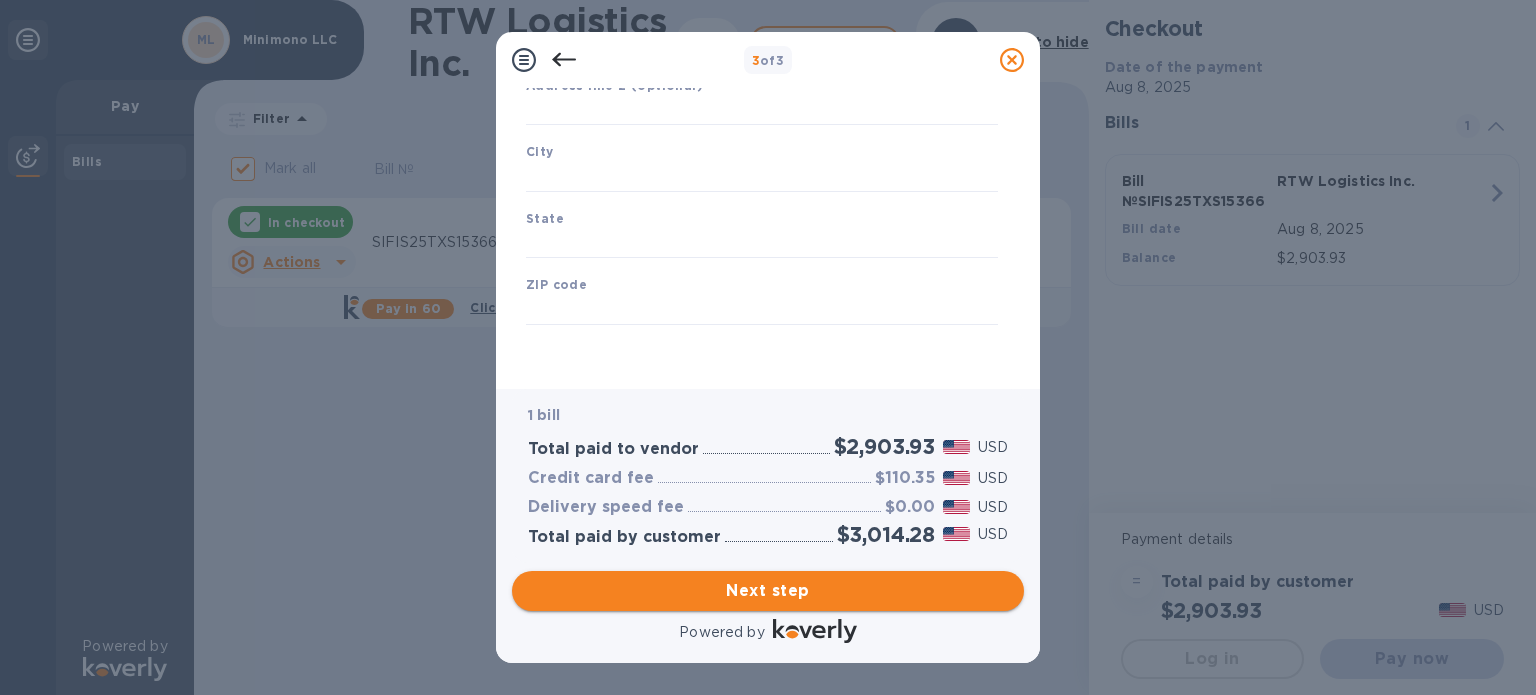 type on "United States" 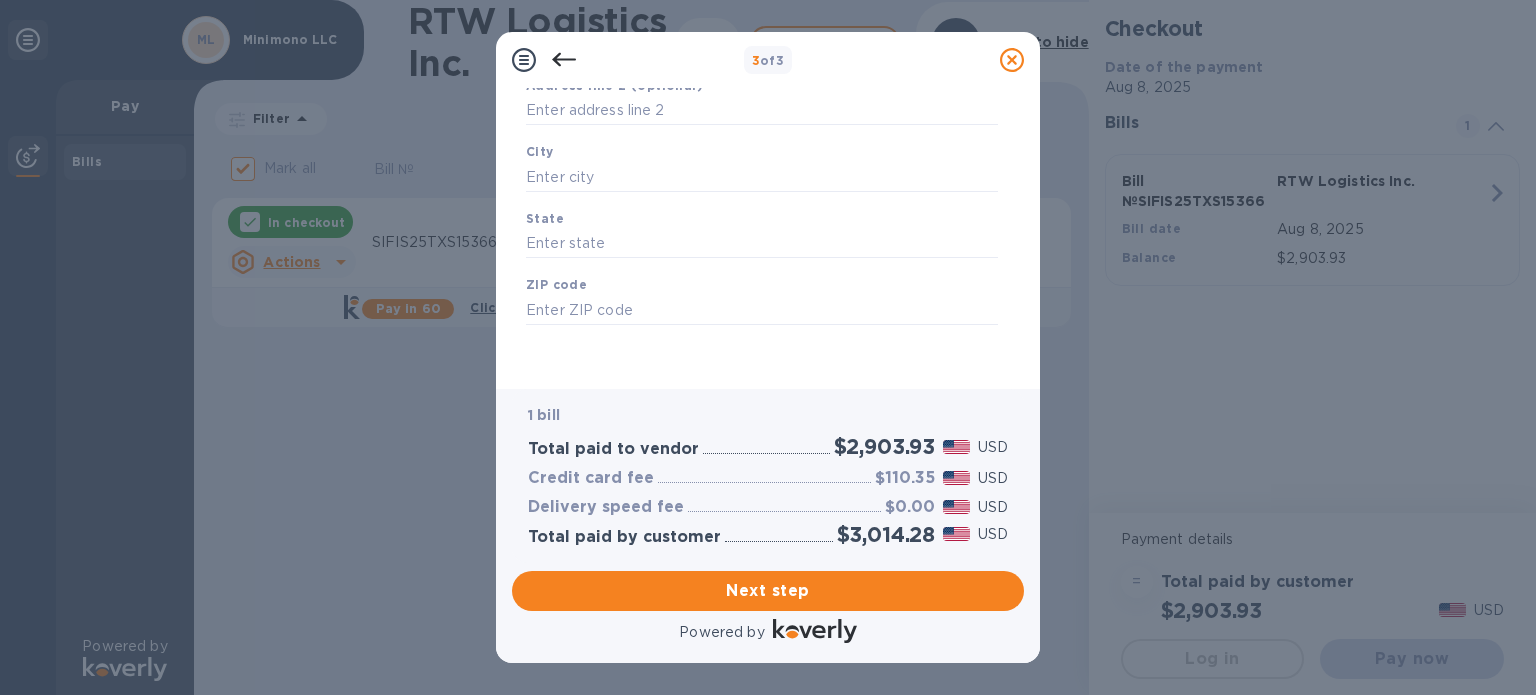 scroll, scrollTop: 0, scrollLeft: 0, axis: both 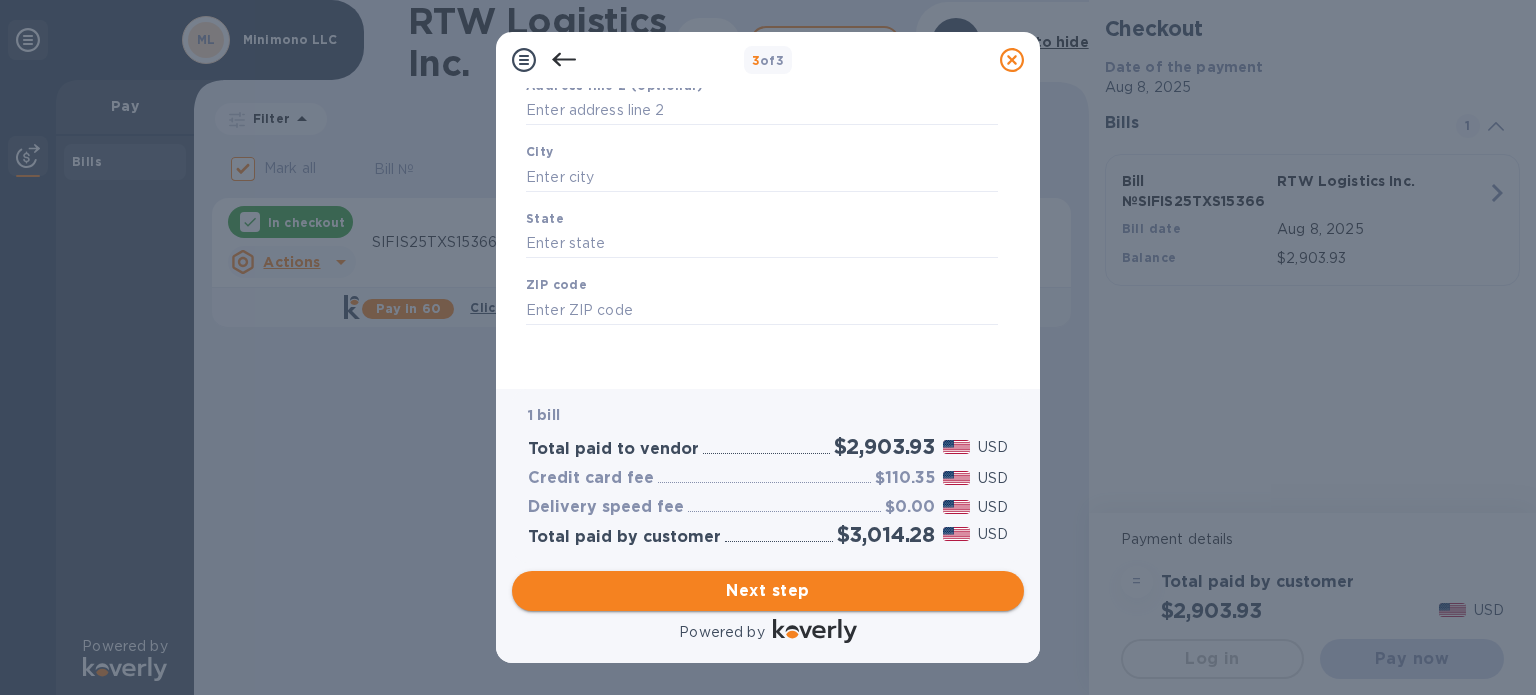 click on "Next step" at bounding box center [768, 591] 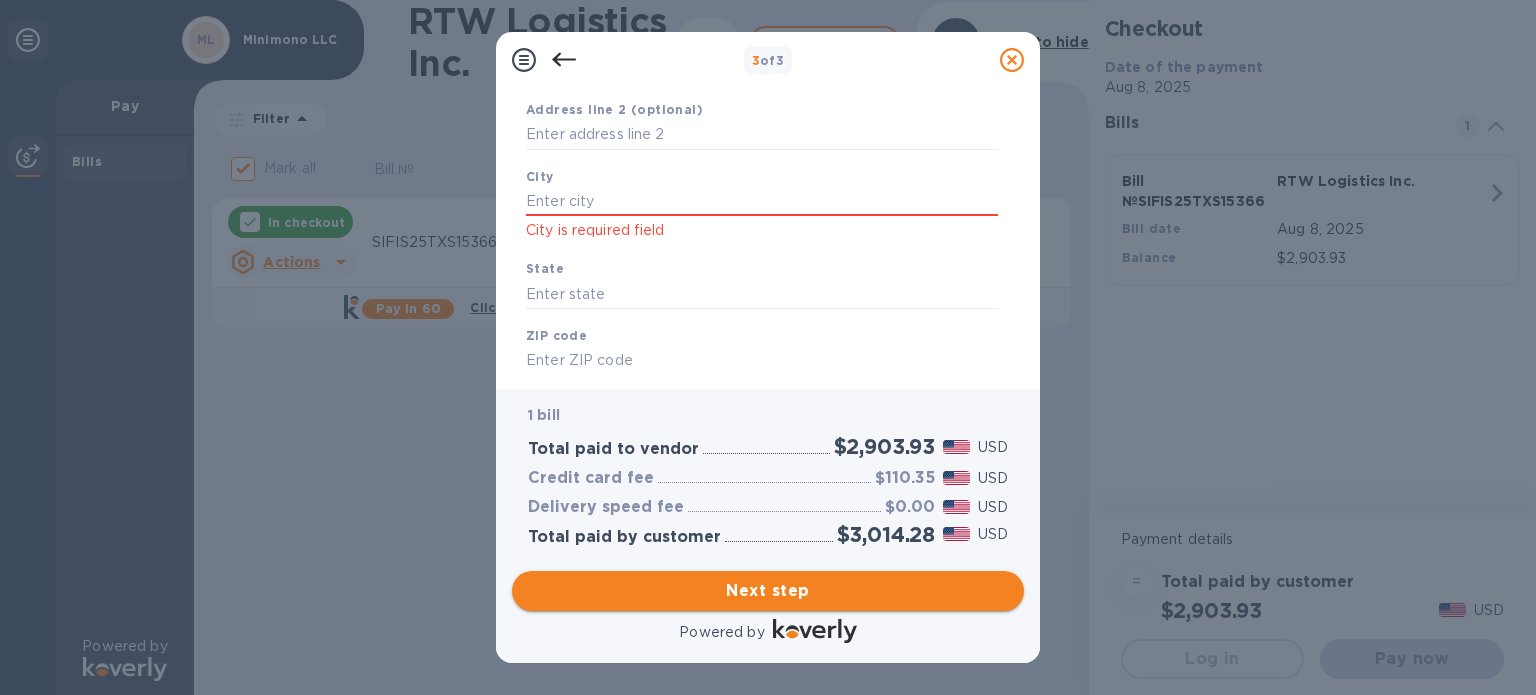 scroll, scrollTop: 312, scrollLeft: 0, axis: vertical 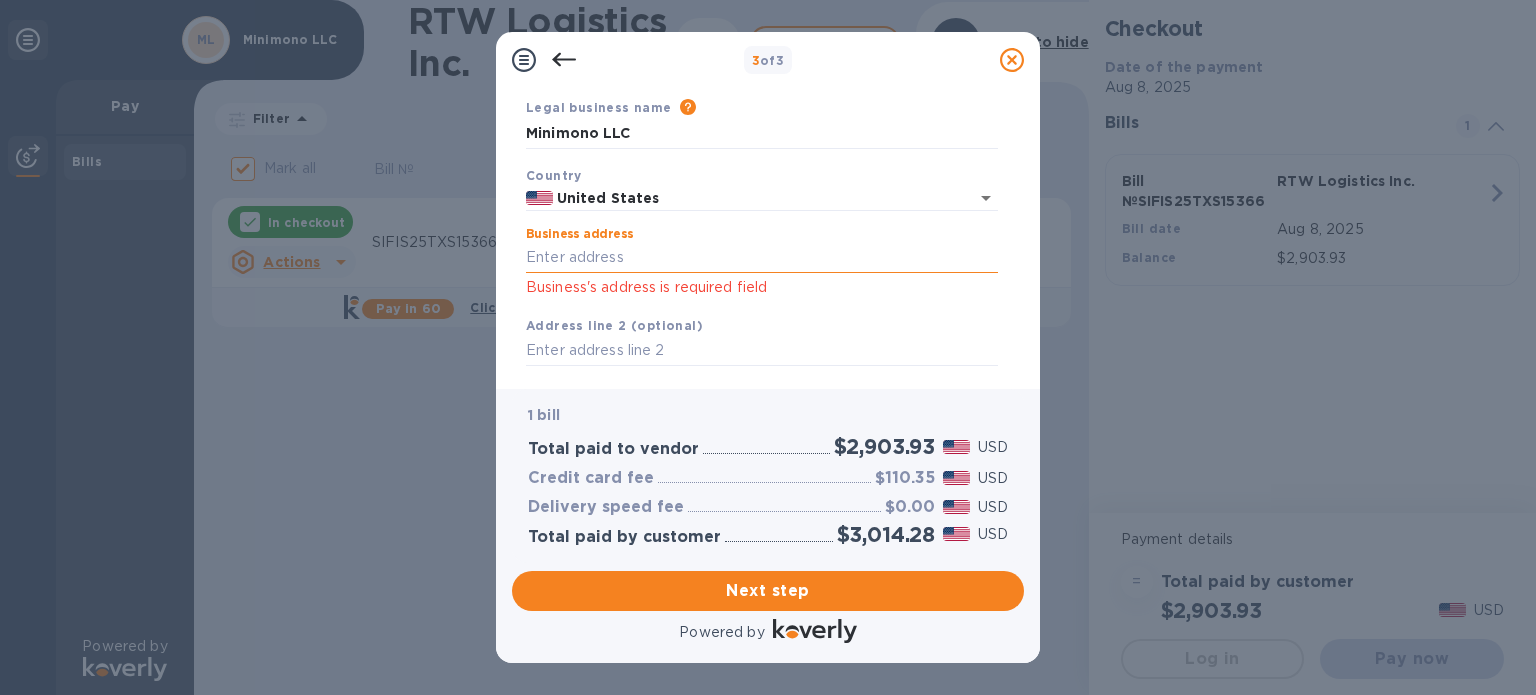 click on "Business address" at bounding box center (762, 258) 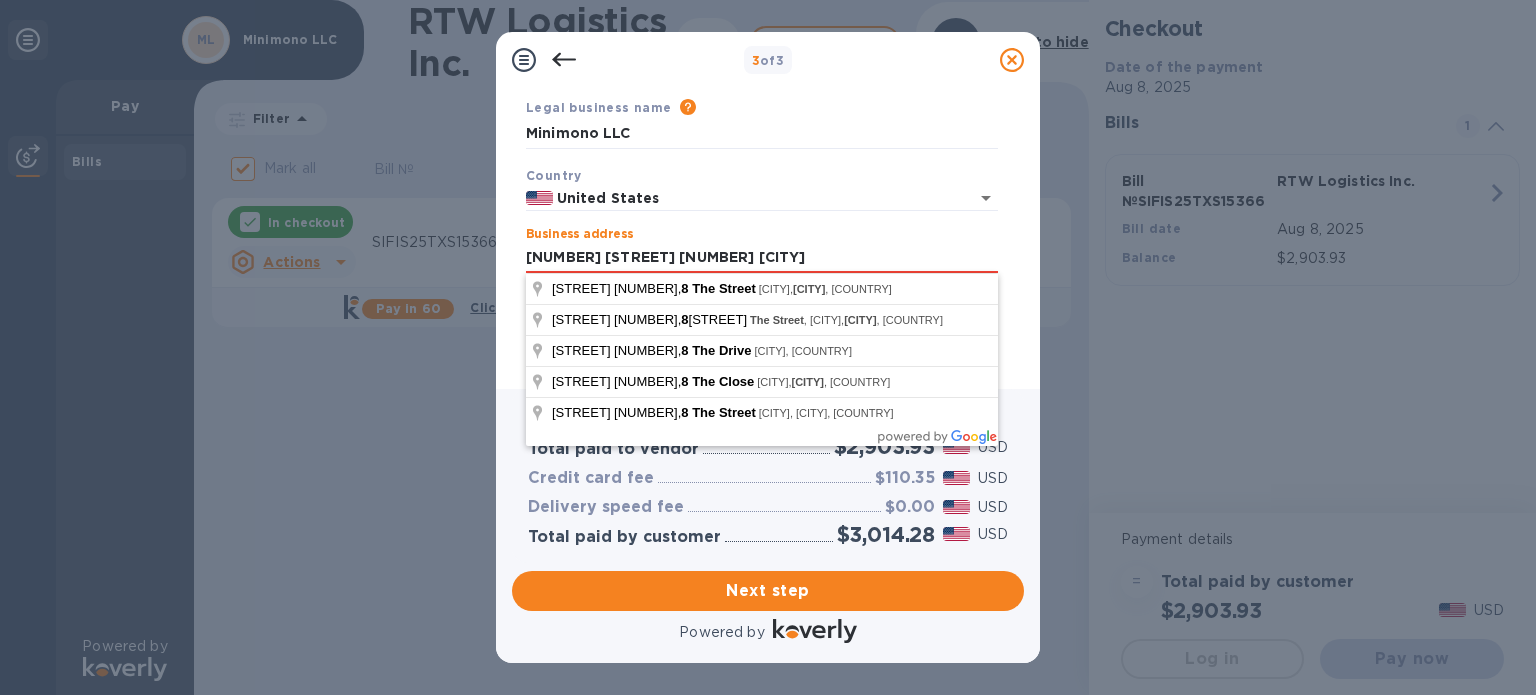 type on "[NUMBER] [STREET] [NUMBER] [CITY]" 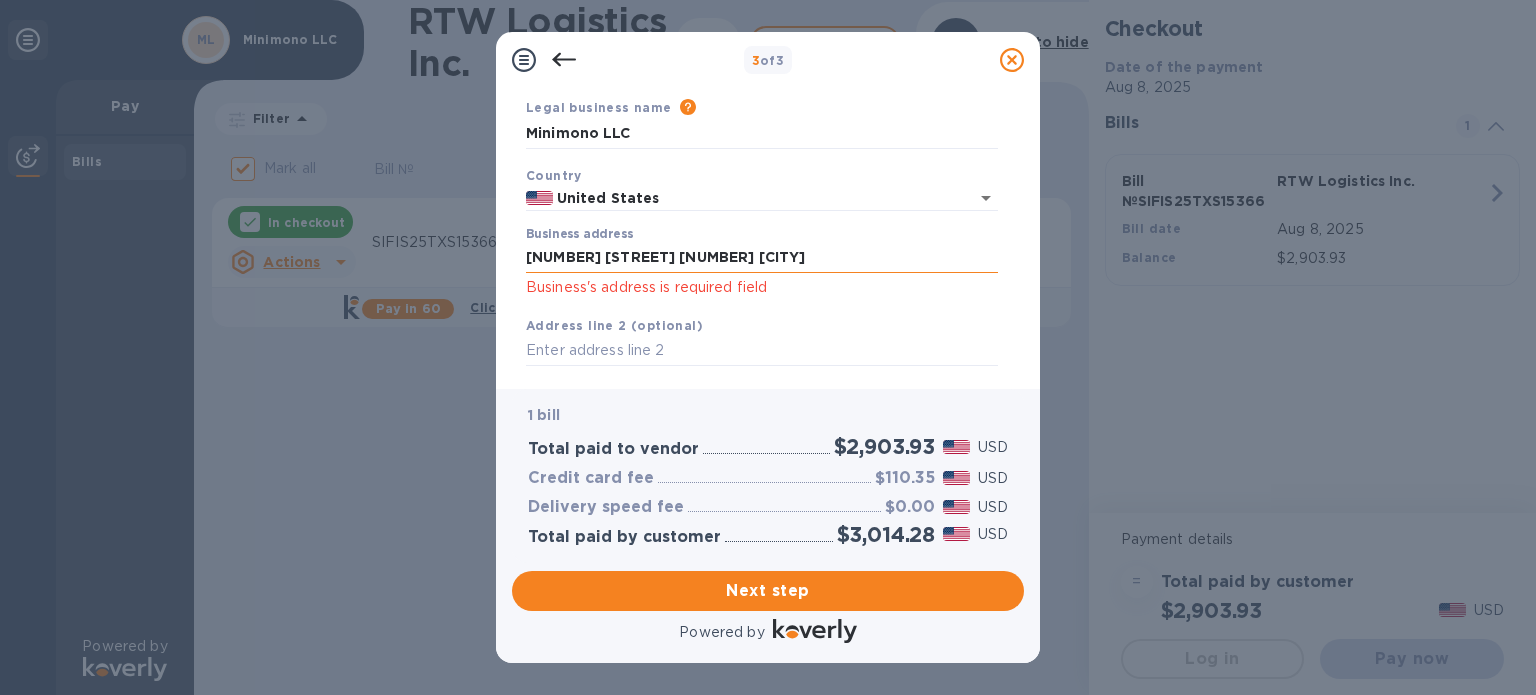 click on "[NUMBER] [STREET] [NUMBER] [CITY]" at bounding box center (762, 258) 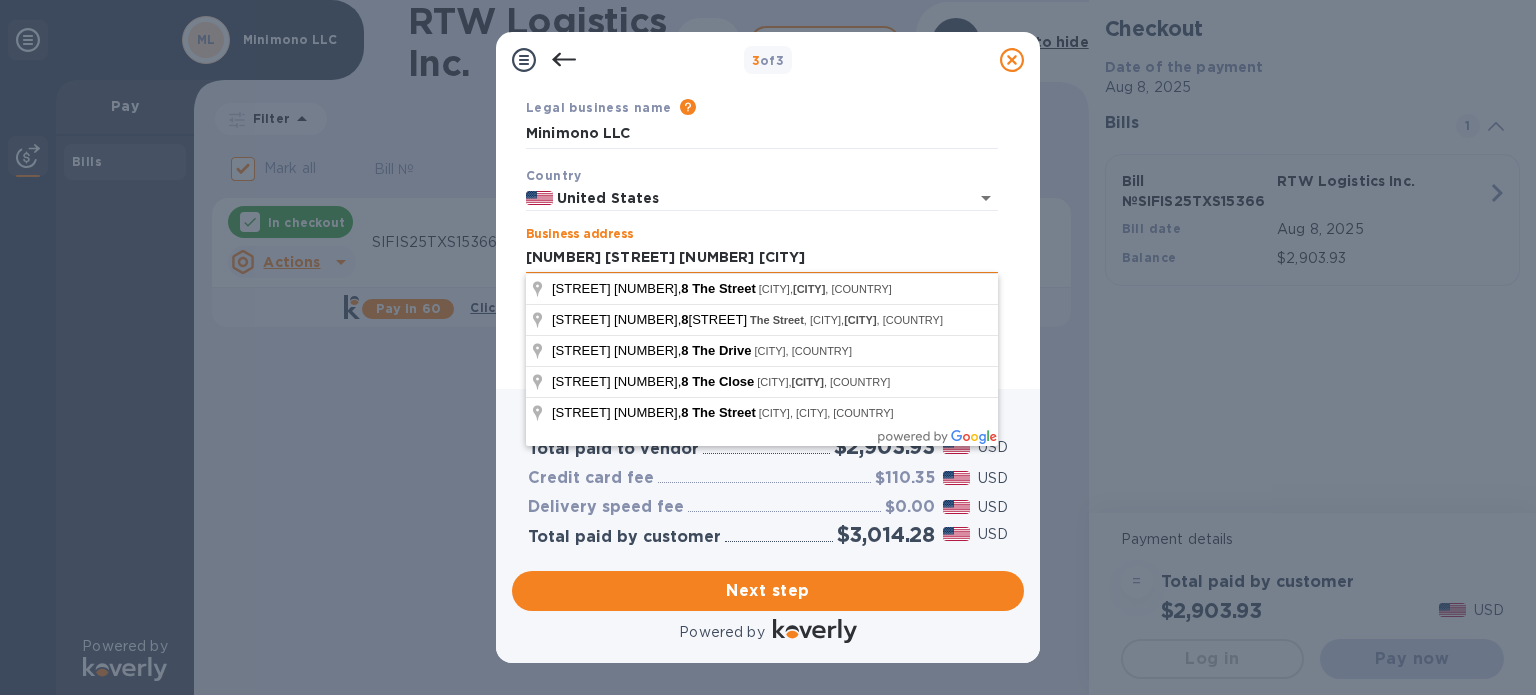 click on "[NUMBER] [STREET] [NUMBER] [CITY]" at bounding box center [762, 258] 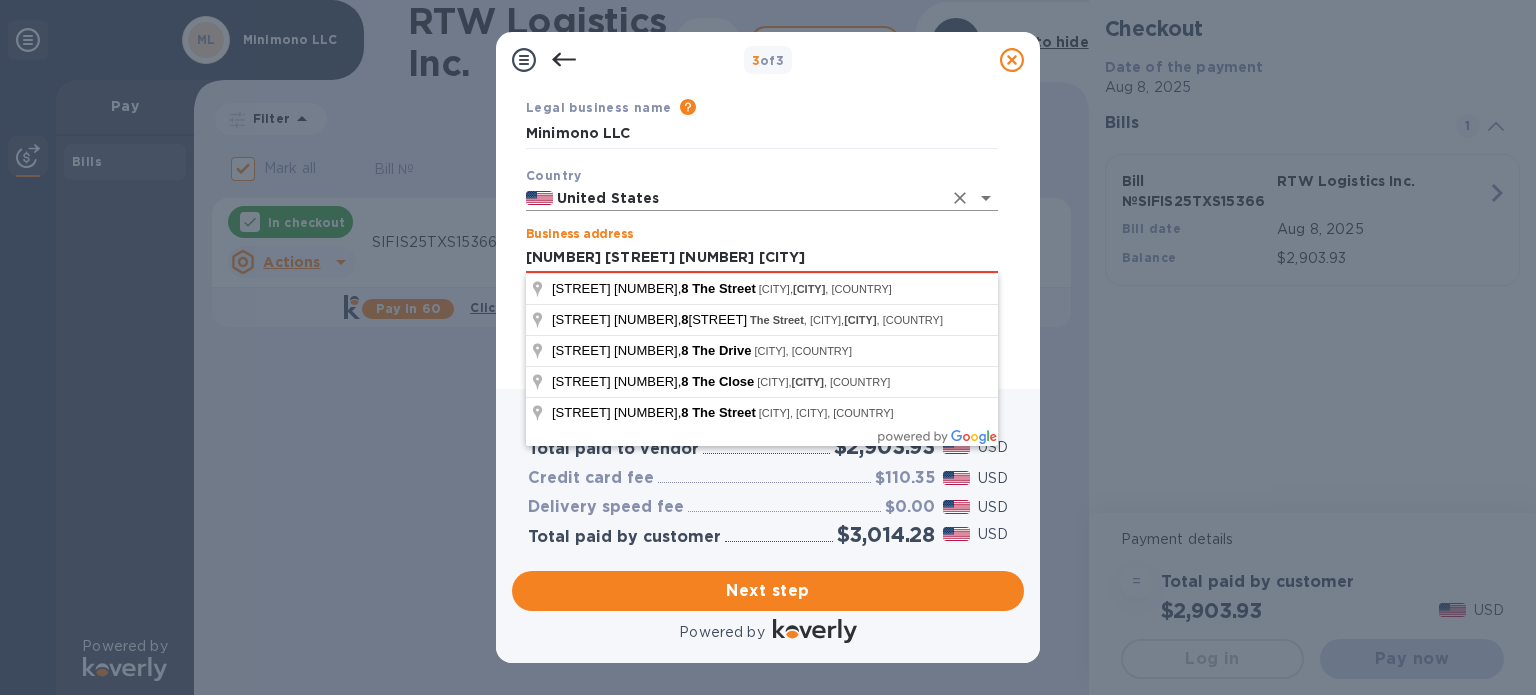 click on "United States" at bounding box center (747, 198) 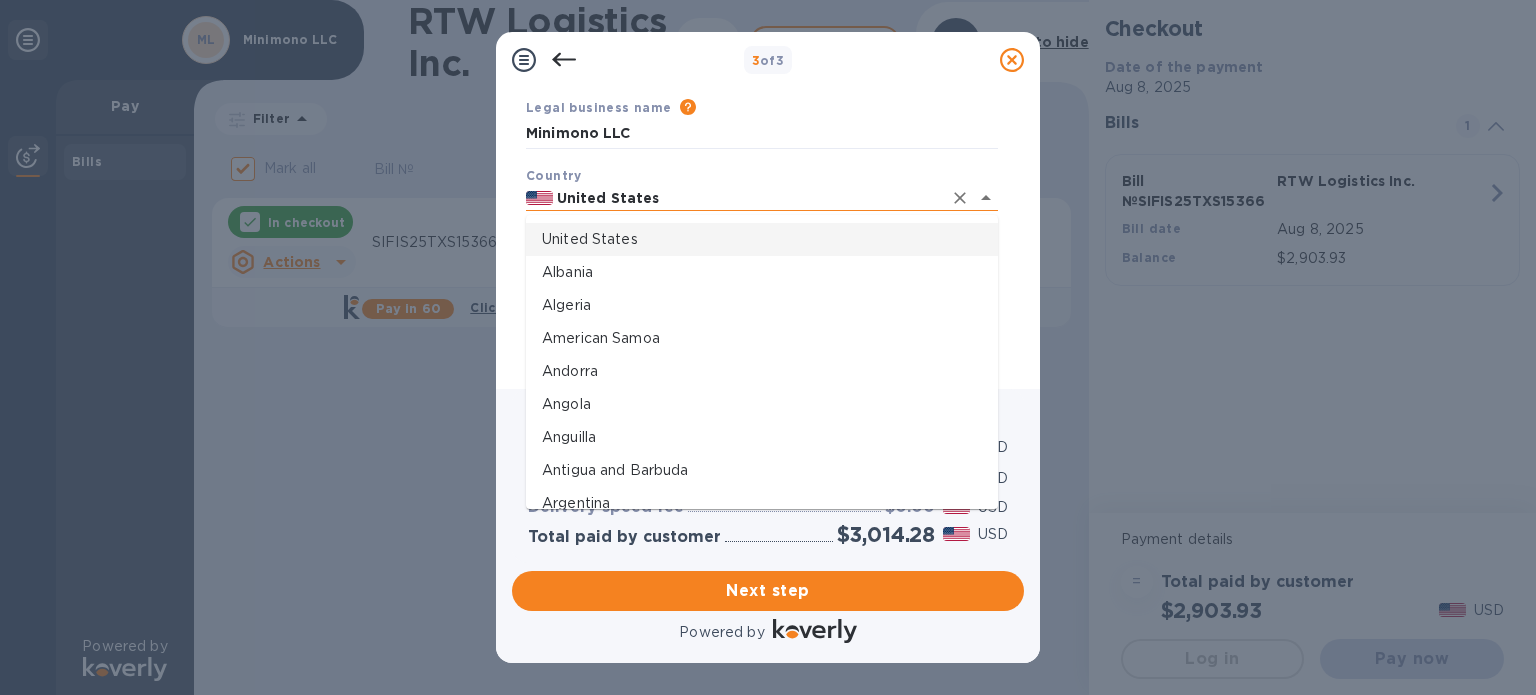 click on "United States" at bounding box center [747, 198] 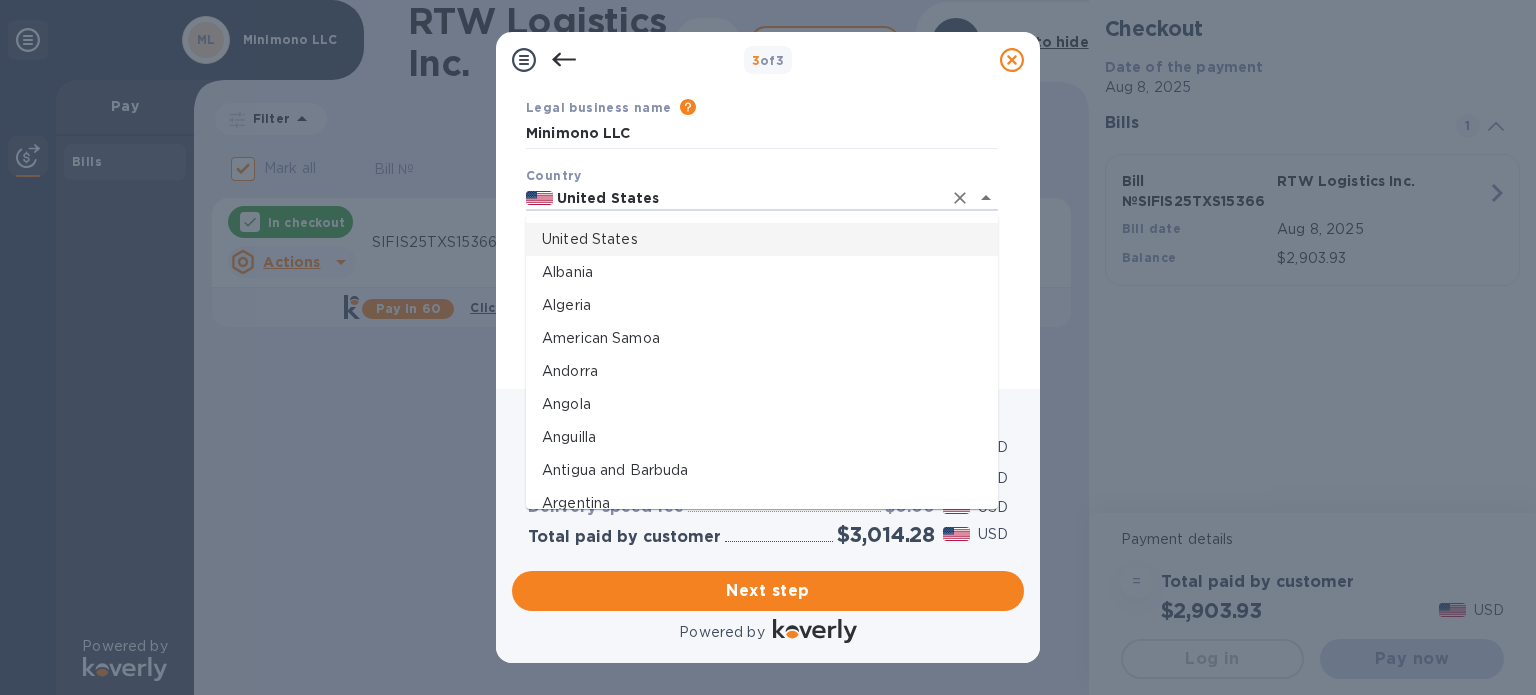 click on "United States" at bounding box center (762, 239) 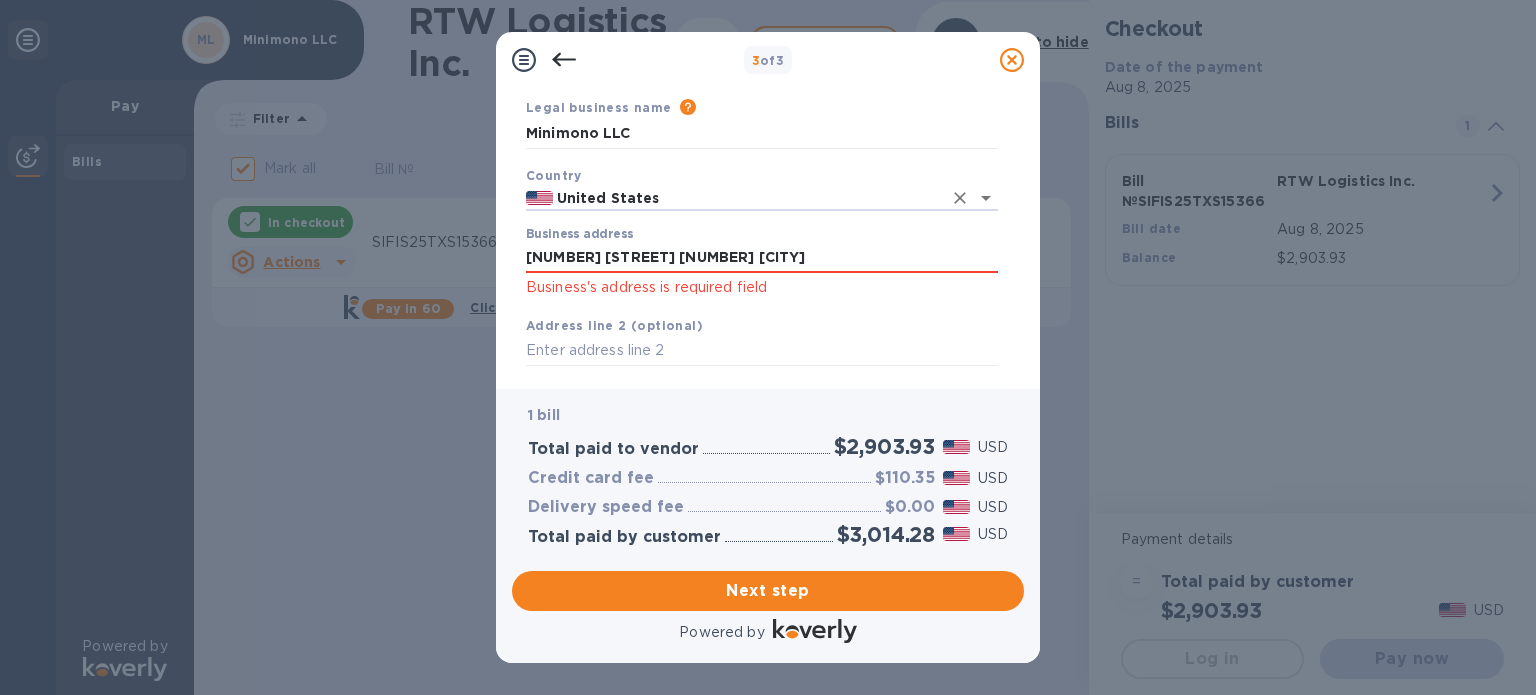 click on "Address line 2 (optional)" at bounding box center [614, 325] 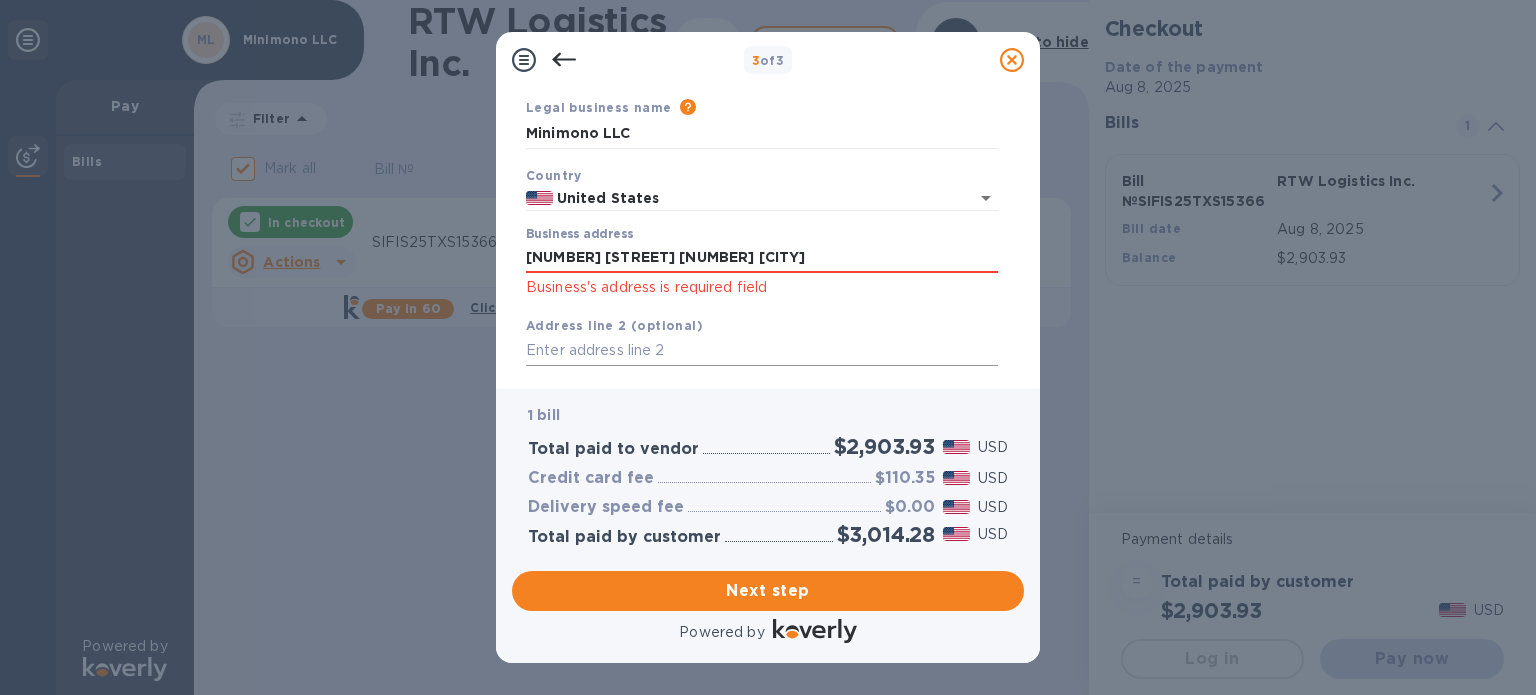 click at bounding box center [762, 351] 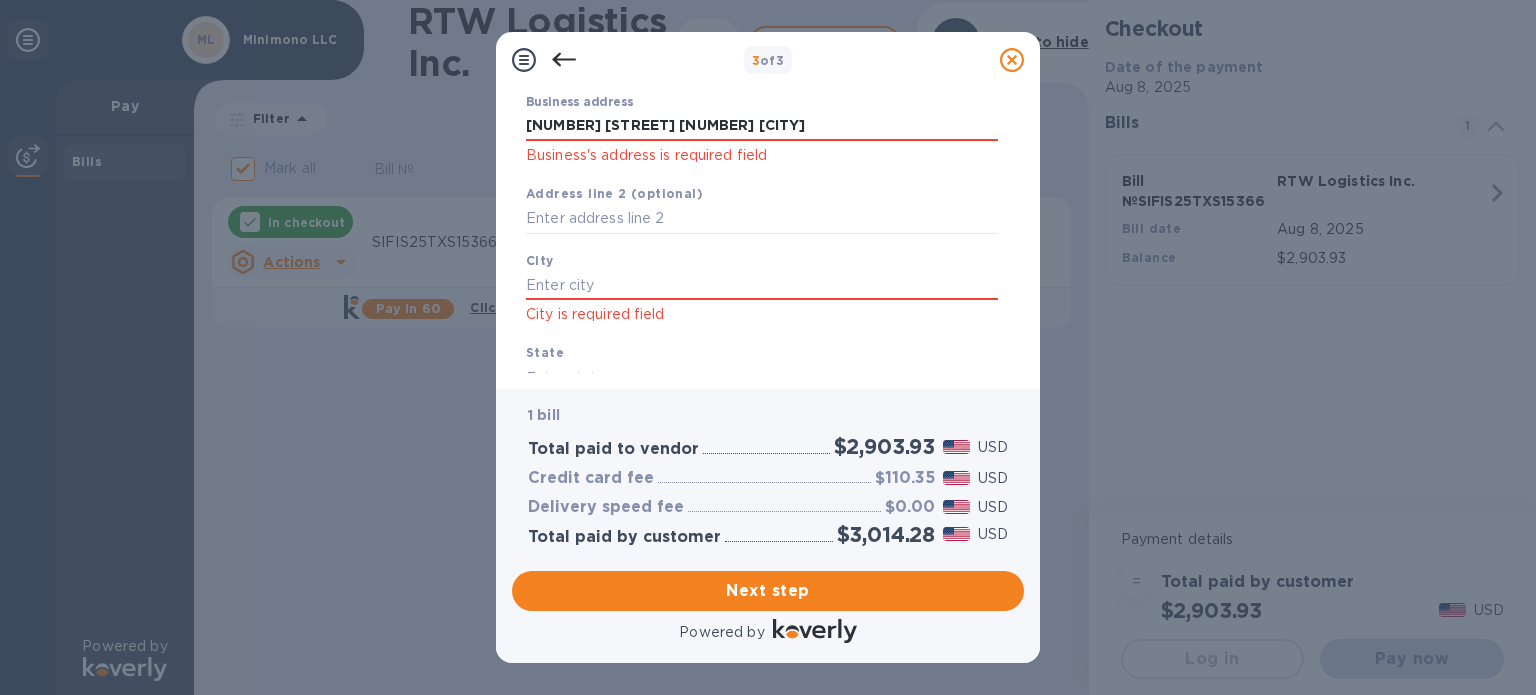scroll, scrollTop: 212, scrollLeft: 0, axis: vertical 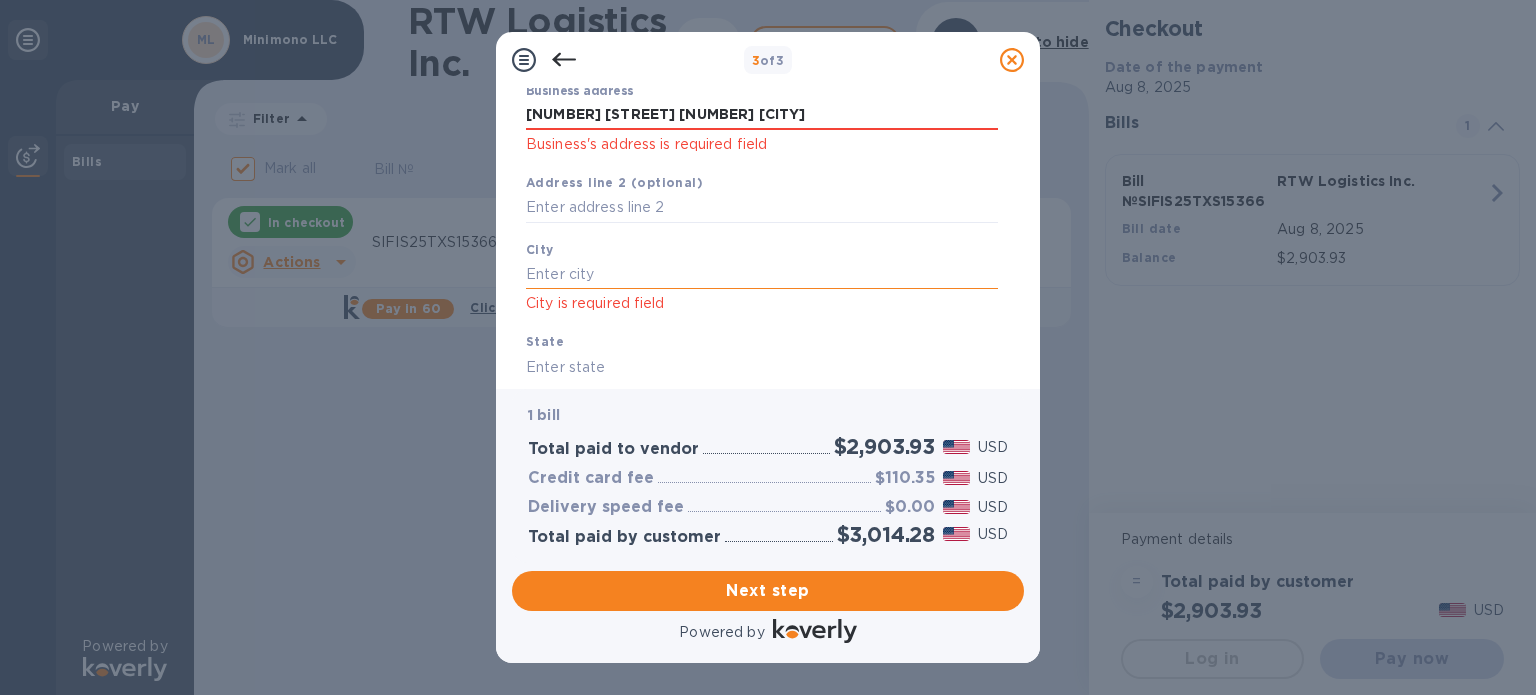 click at bounding box center [762, 274] 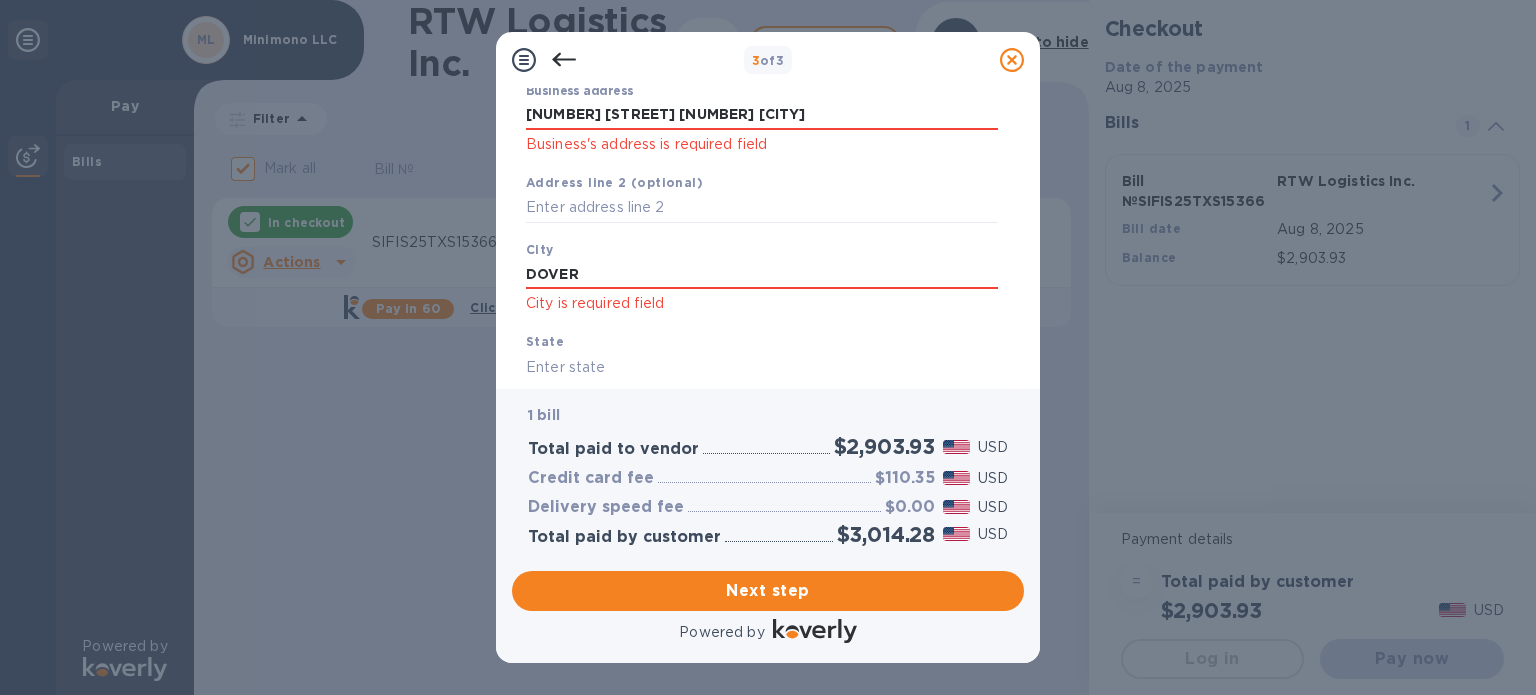 type on "DOVER" 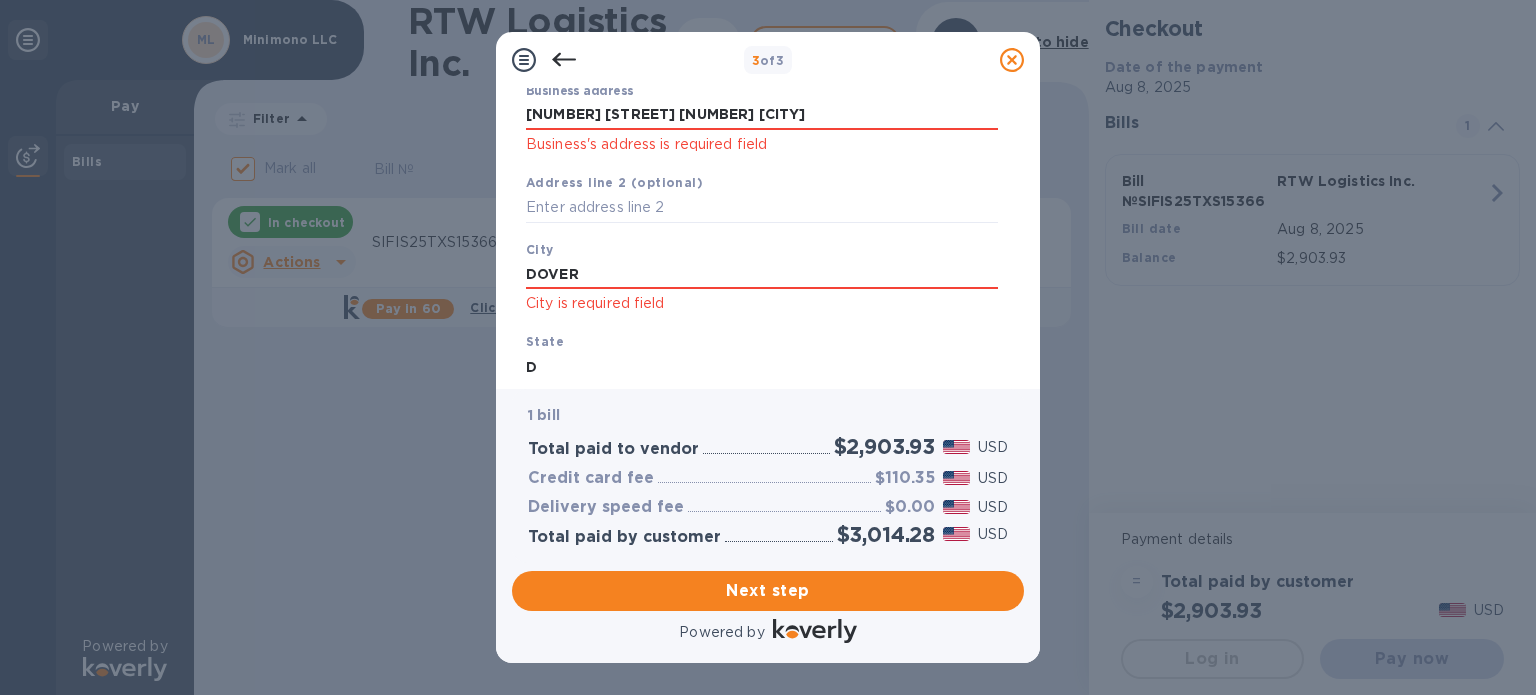 scroll, scrollTop: 216, scrollLeft: 0, axis: vertical 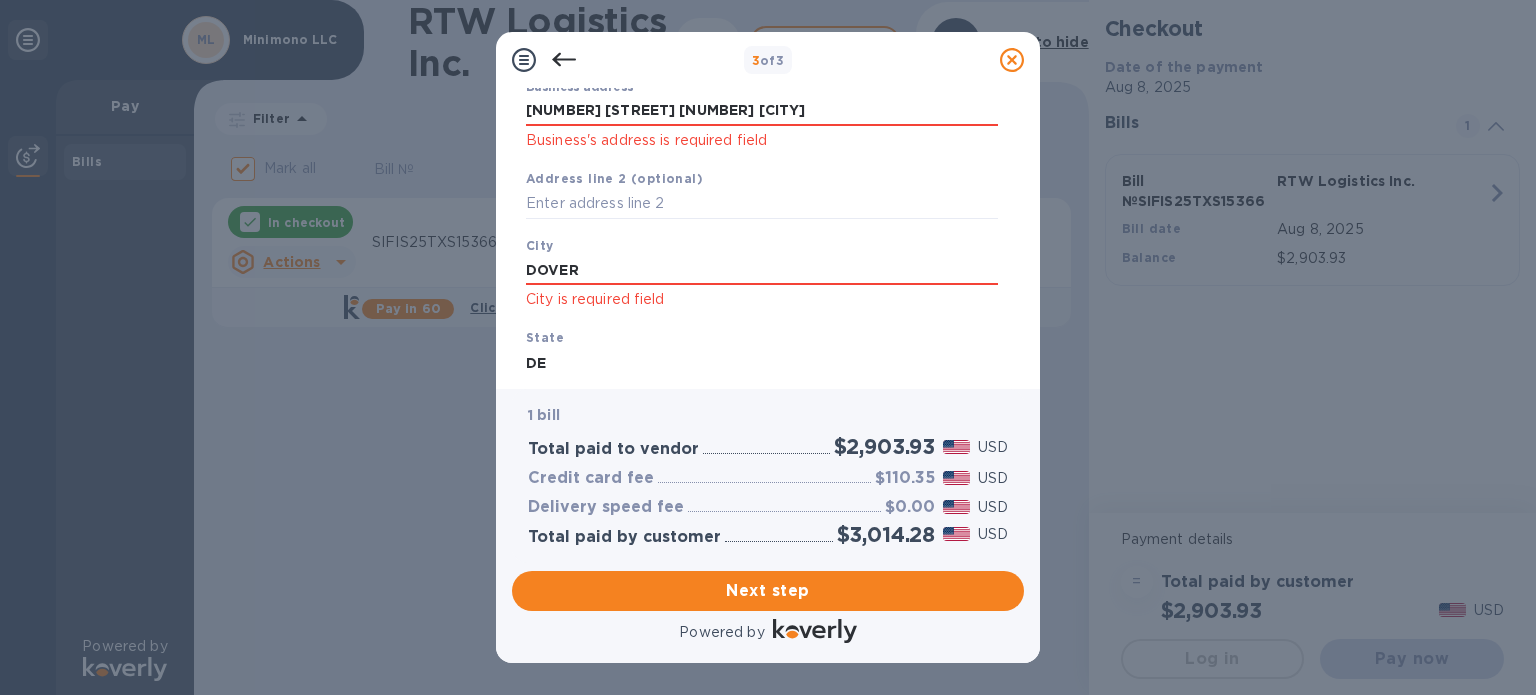 type on "D" 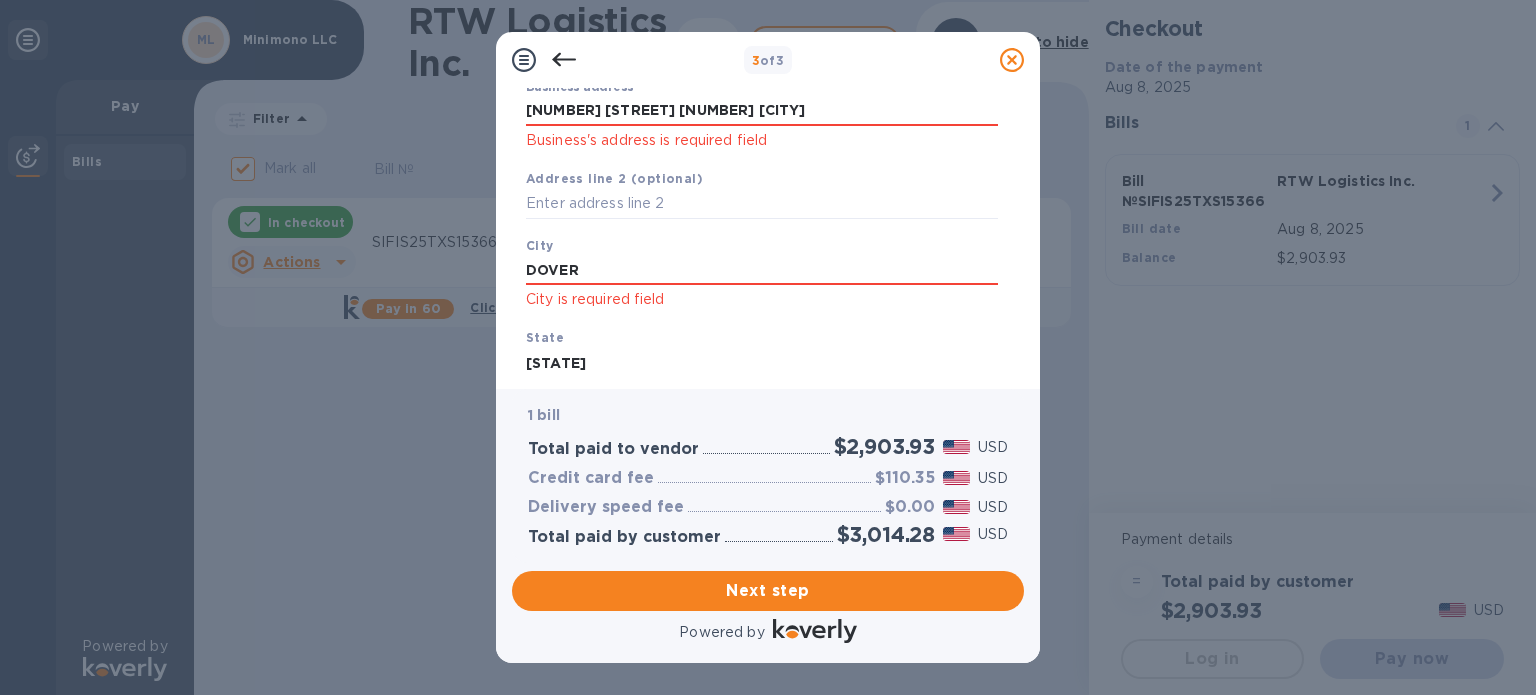 type on "[STATE]" 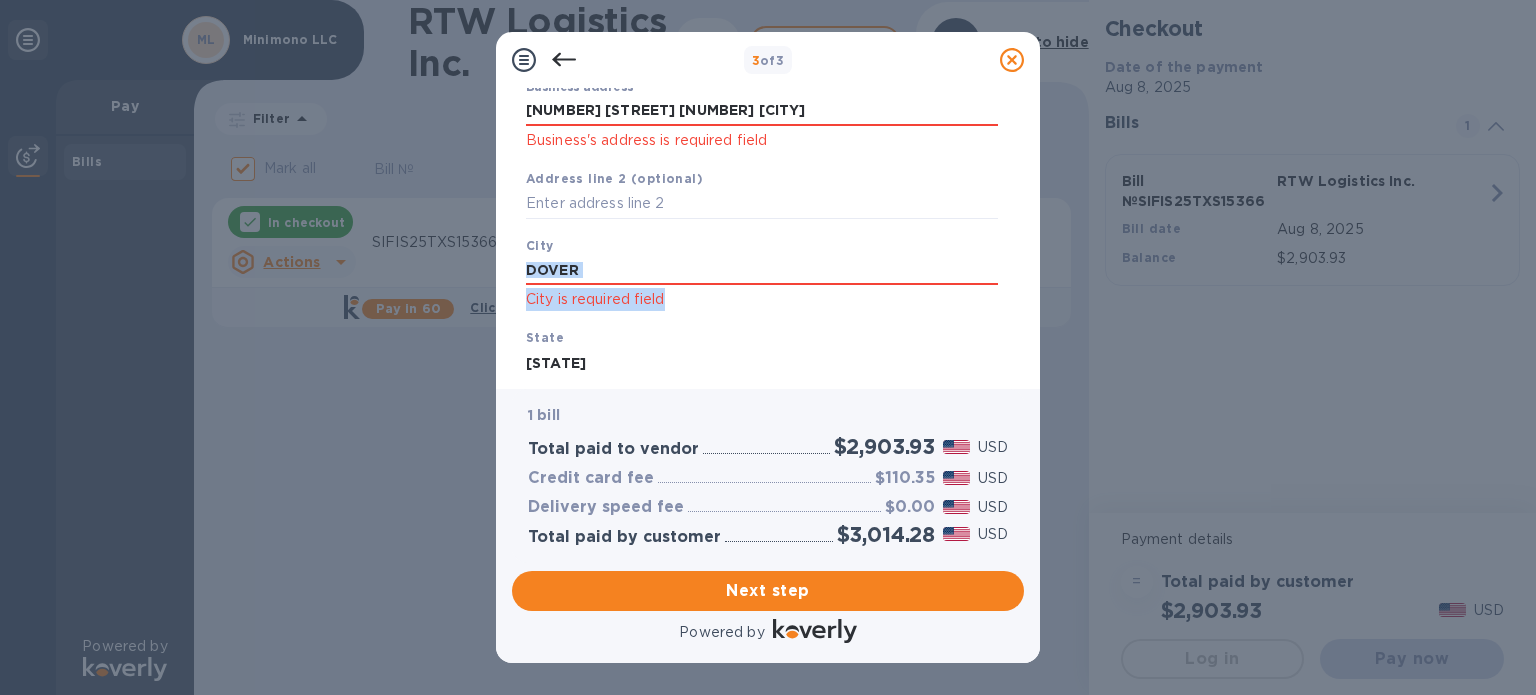 drag, startPoint x: 1015, startPoint y: 237, endPoint x: 1016, endPoint y: 278, distance: 41.01219 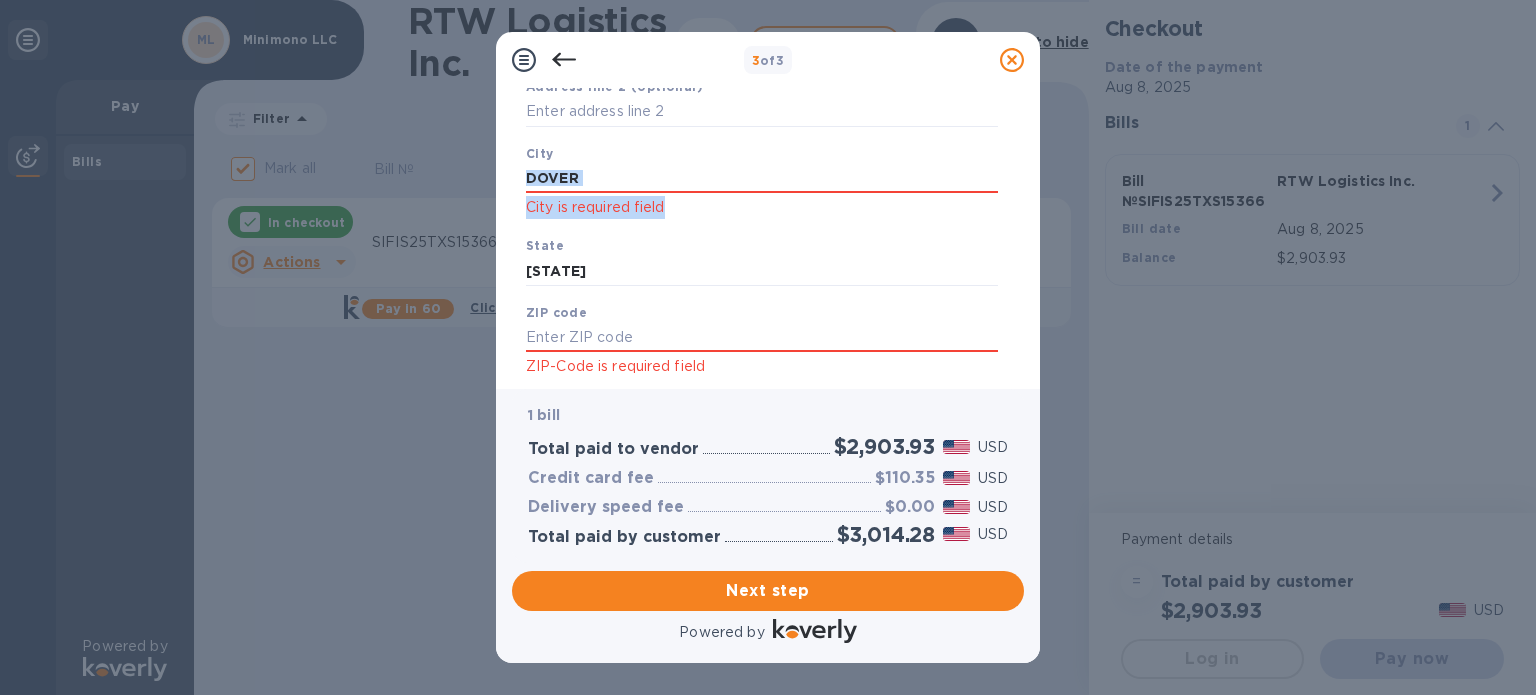 scroll, scrollTop: 349, scrollLeft: 0, axis: vertical 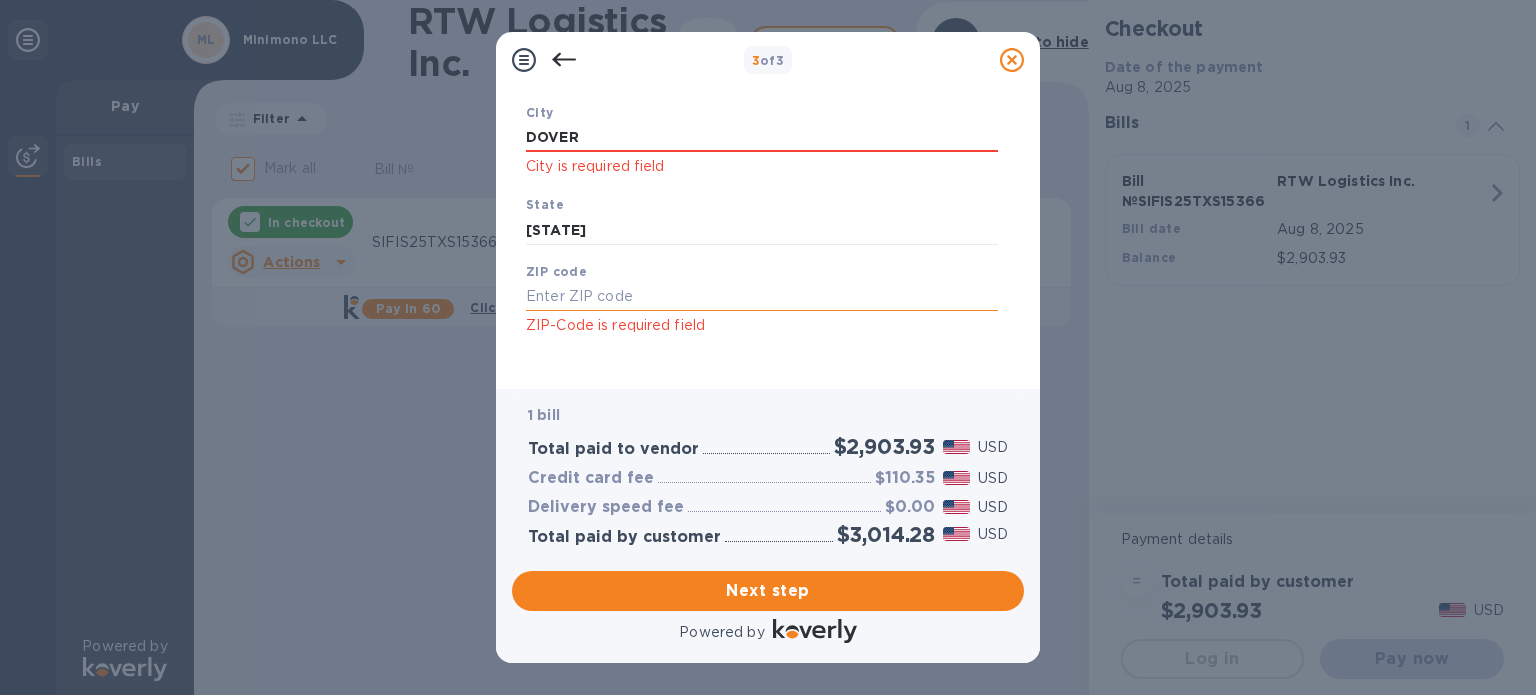 click at bounding box center [762, 297] 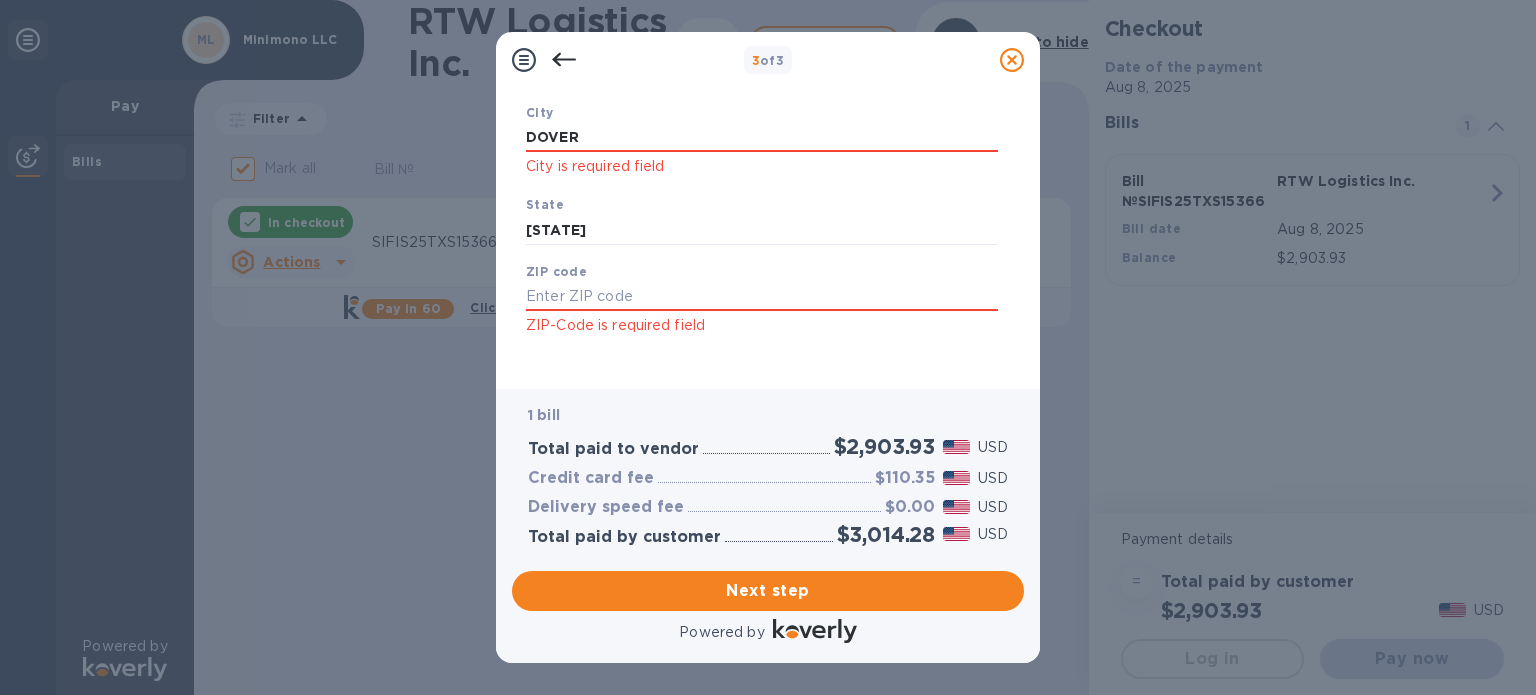 scroll, scrollTop: 364, scrollLeft: 0, axis: vertical 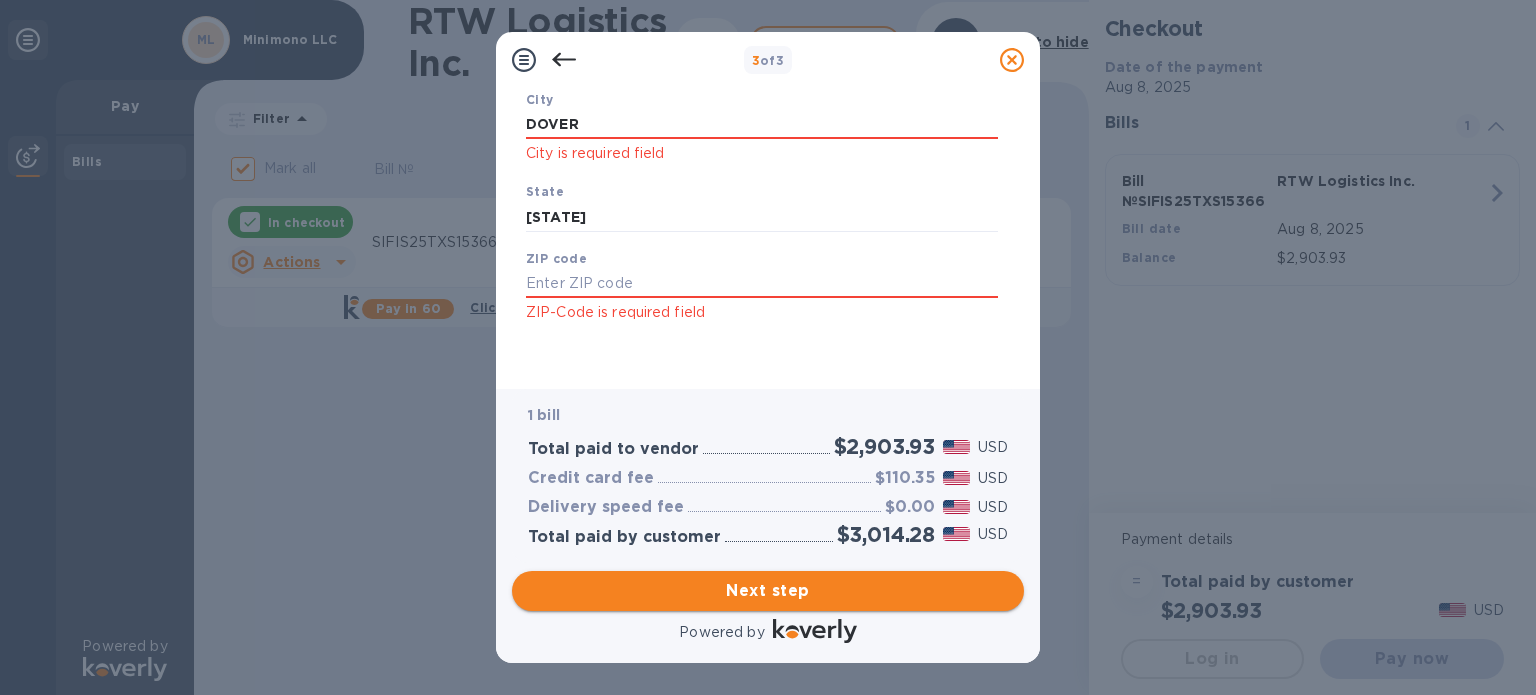 click on "Next step" at bounding box center (768, 591) 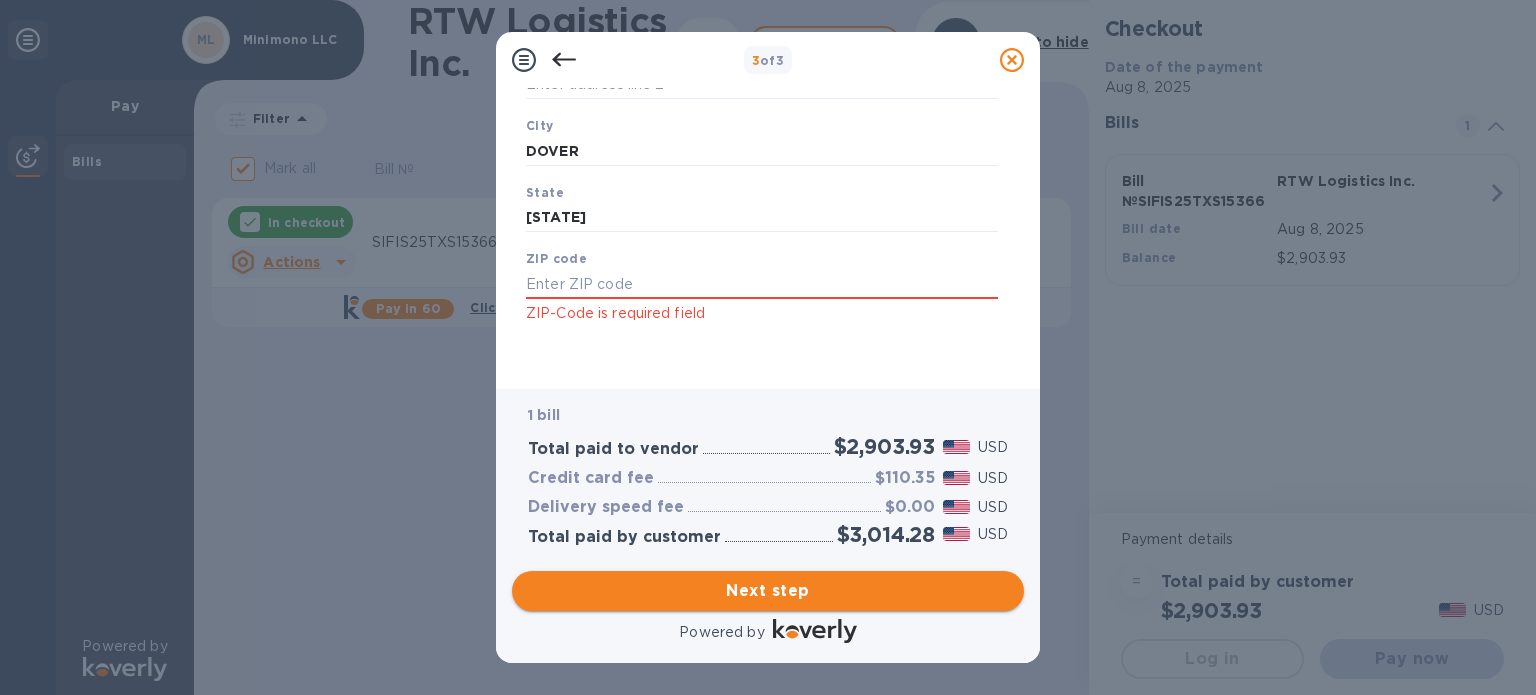 scroll, scrollTop: 311, scrollLeft: 0, axis: vertical 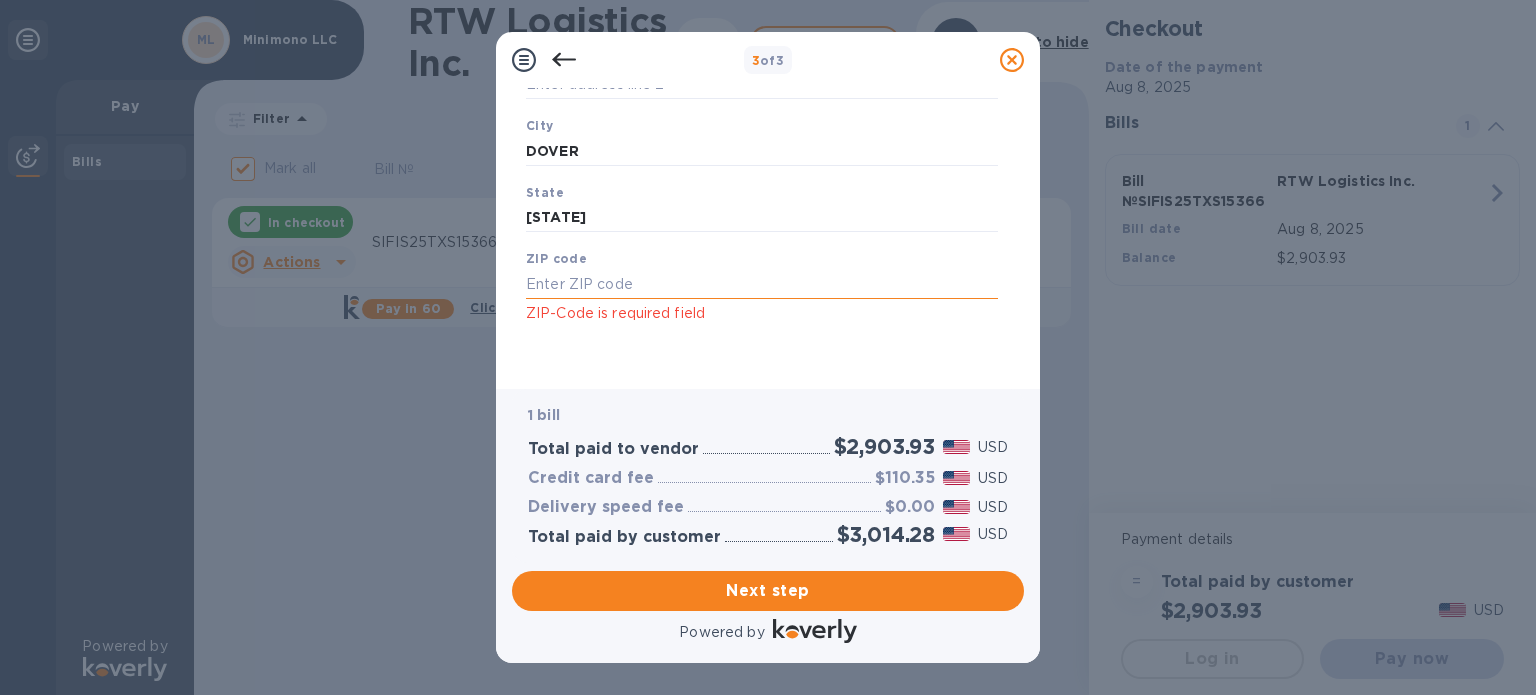 paste on "[ZIP_CODE]" 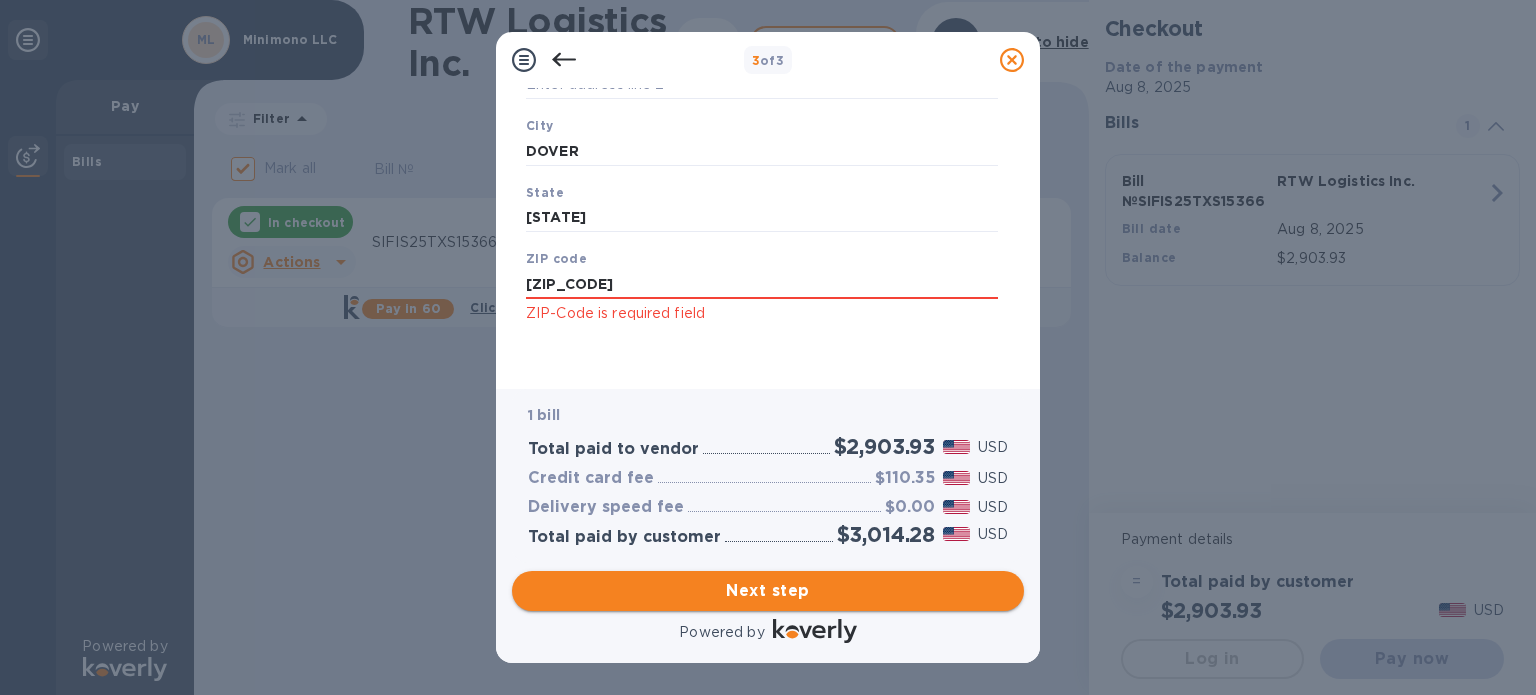 type on "[ZIP_CODE]" 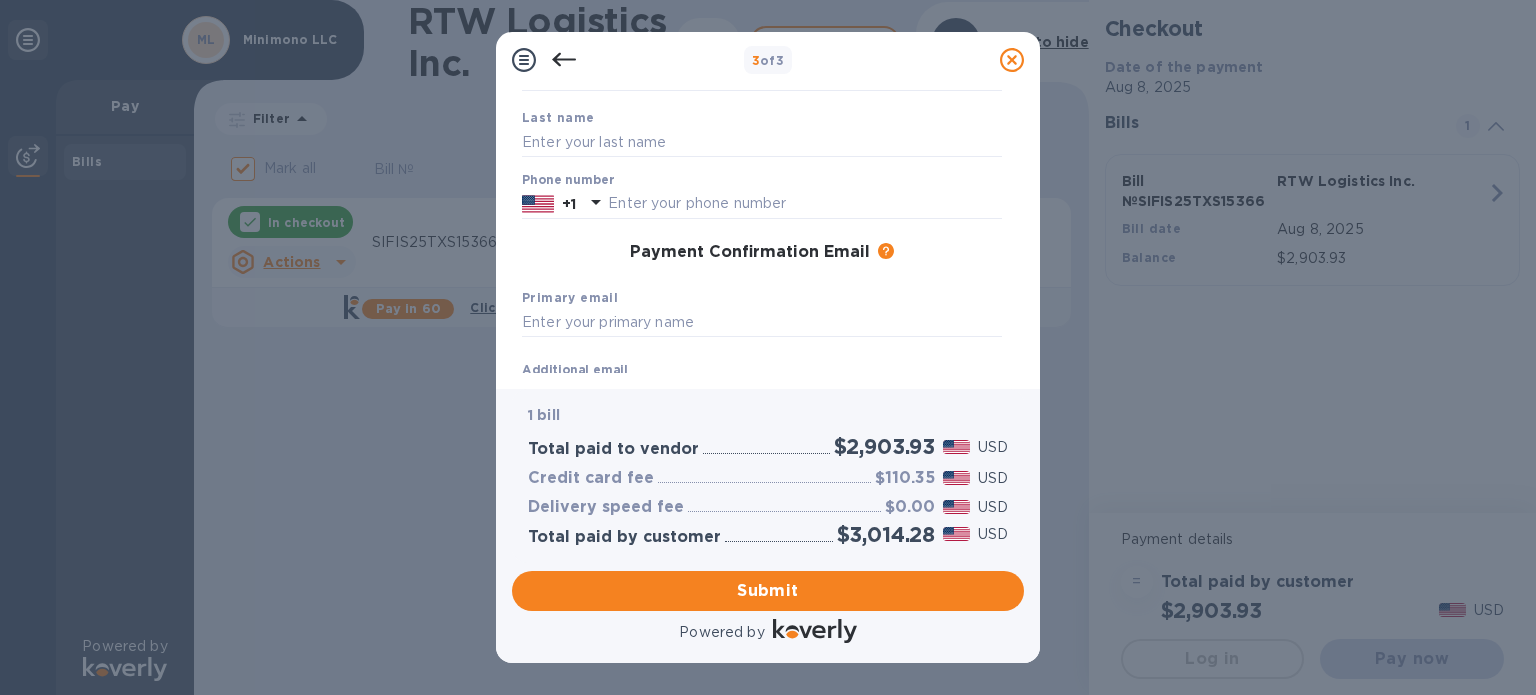 scroll, scrollTop: 155, scrollLeft: 0, axis: vertical 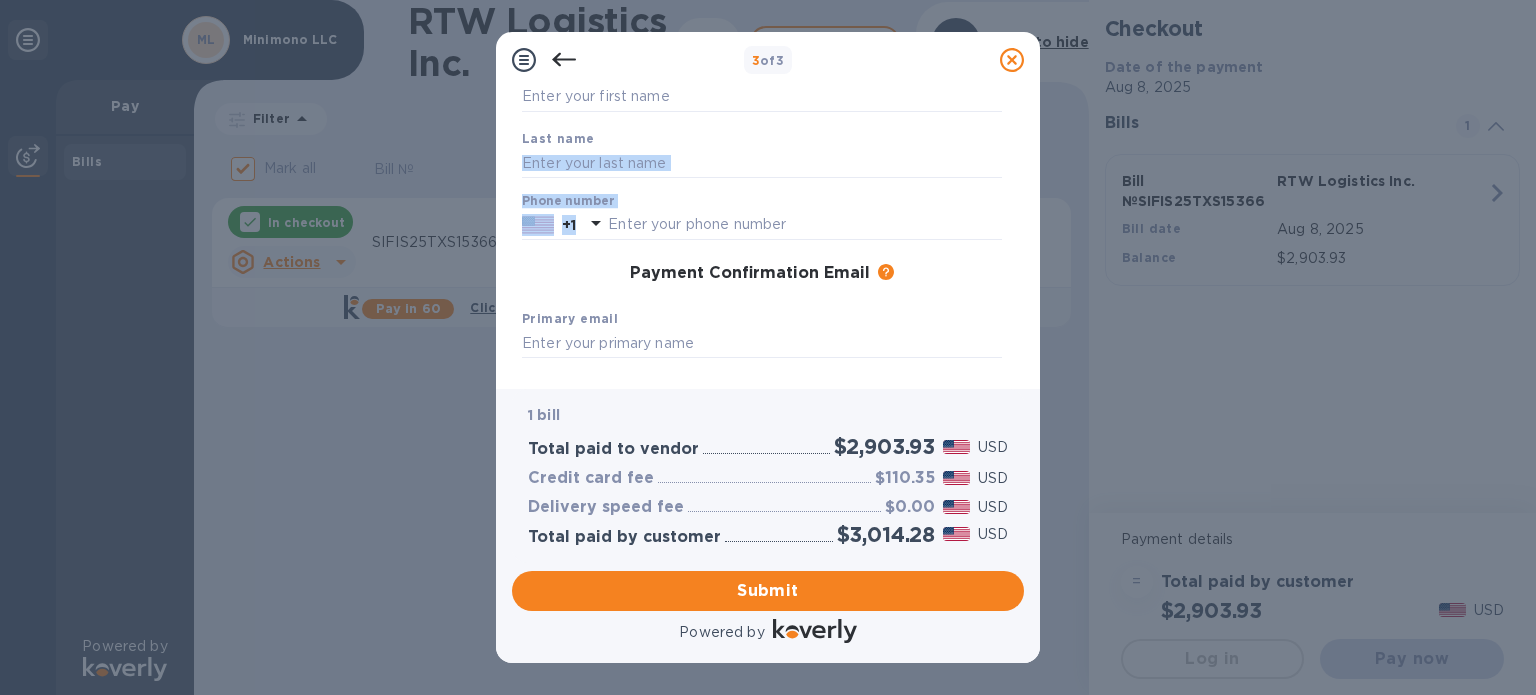 drag, startPoint x: 1015, startPoint y: 199, endPoint x: 1027, endPoint y: 143, distance: 57.271286 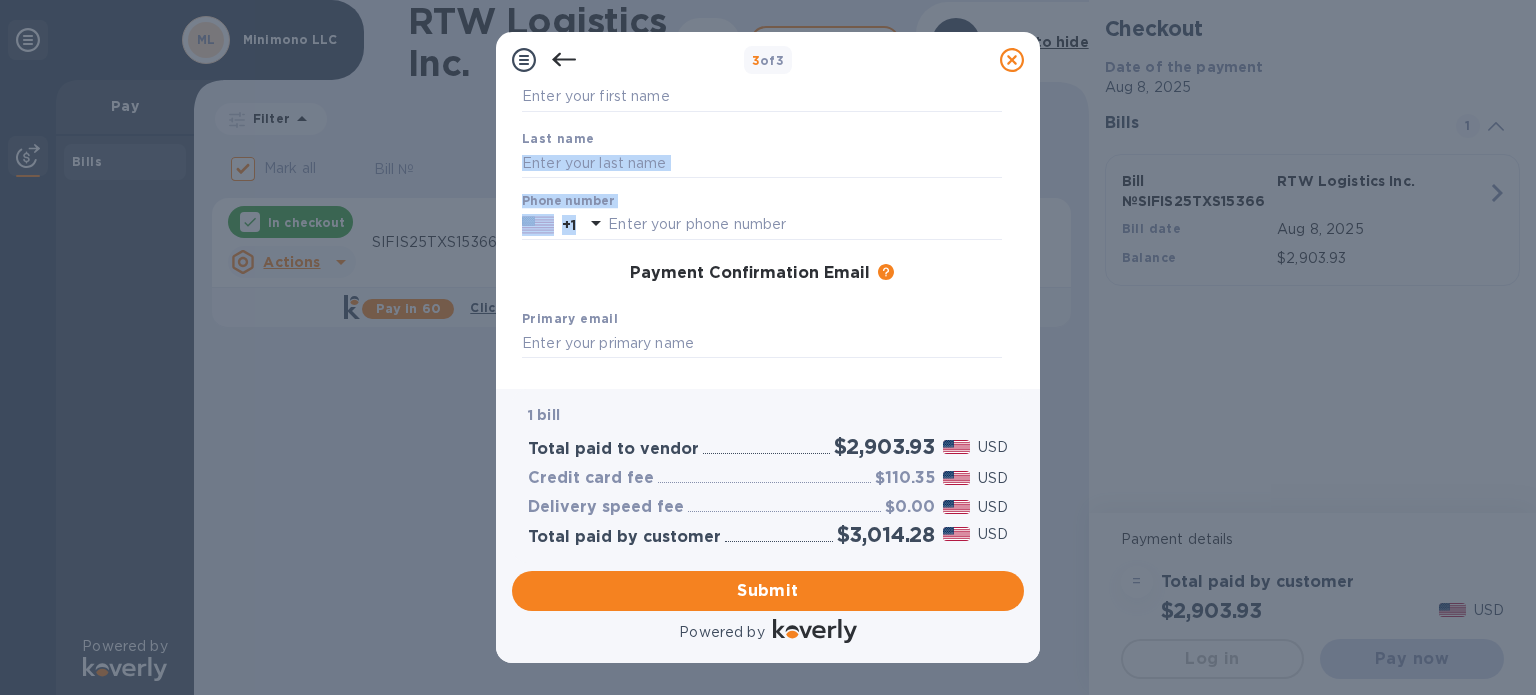 click on "Payment Contact Information First name Last name Phone number +1 Payment Confirmation Email The added email addresses will be used to send the payment confirmation. Primary email Additional email Email address will be added to the list of emails Add to the list Added additional emails Submit" at bounding box center [768, 238] 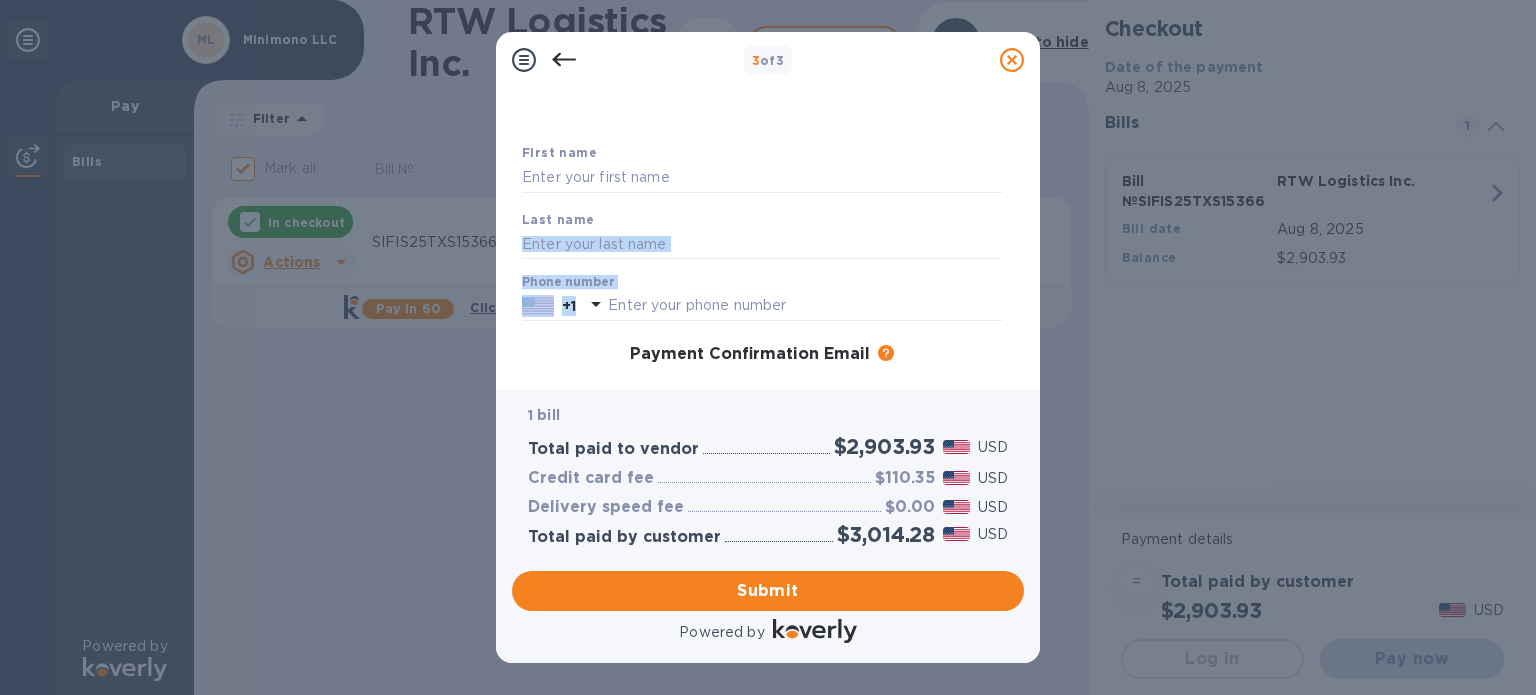scroll, scrollTop: 28, scrollLeft: 0, axis: vertical 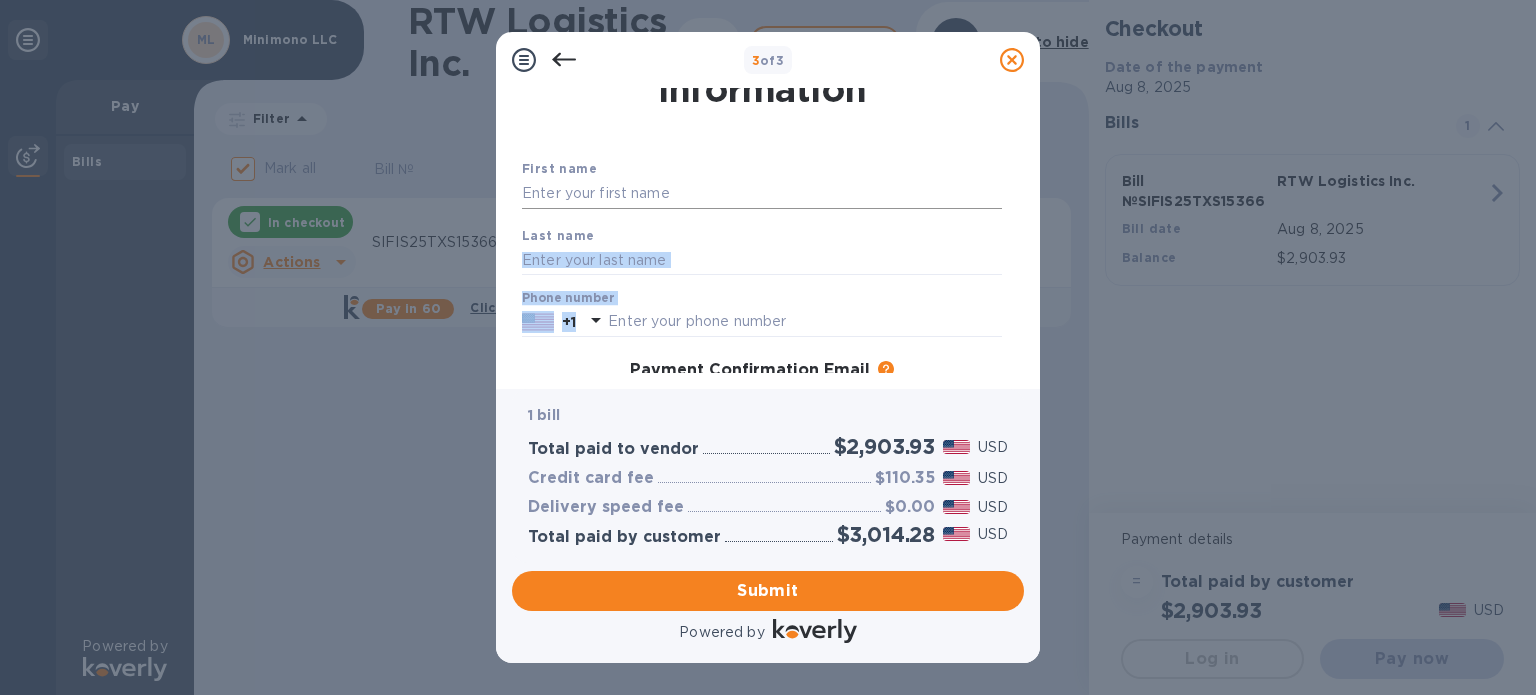 click at bounding box center [762, 194] 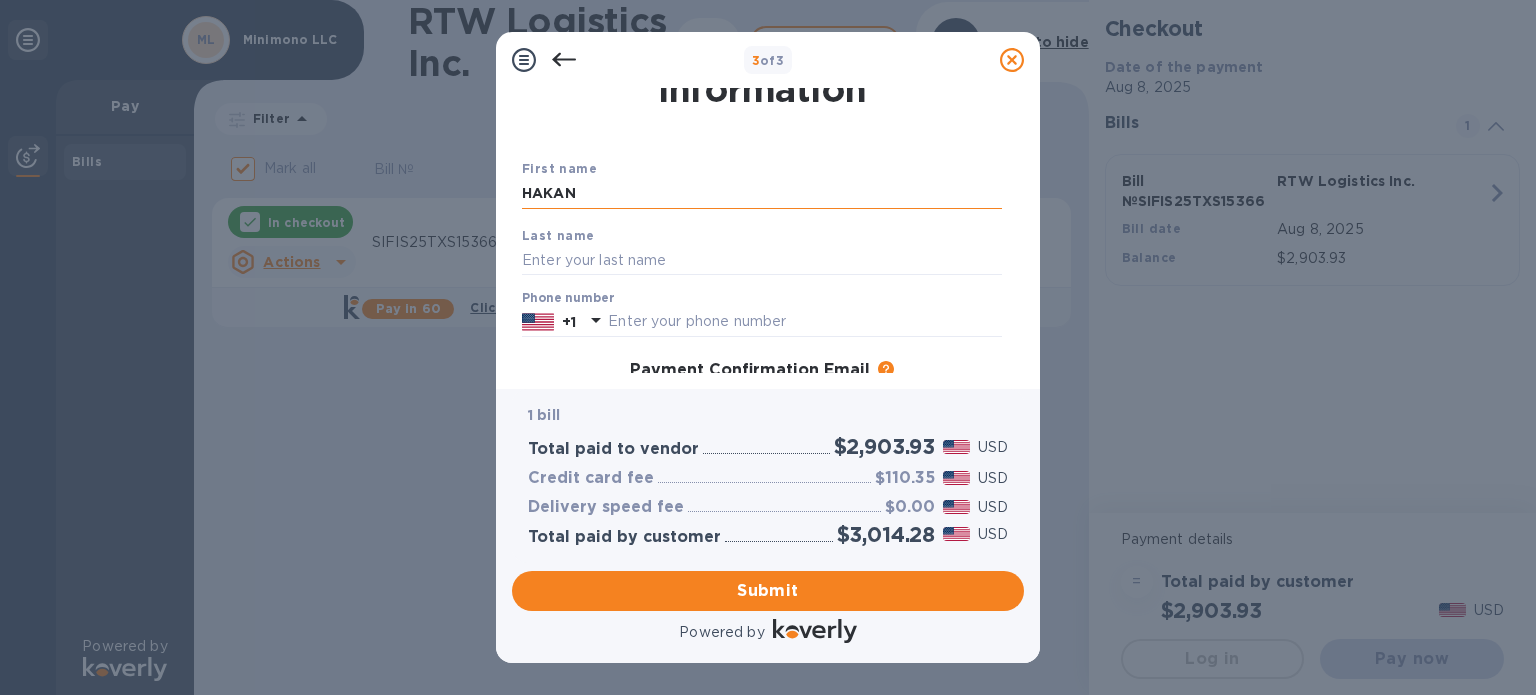 type on "HAKAN" 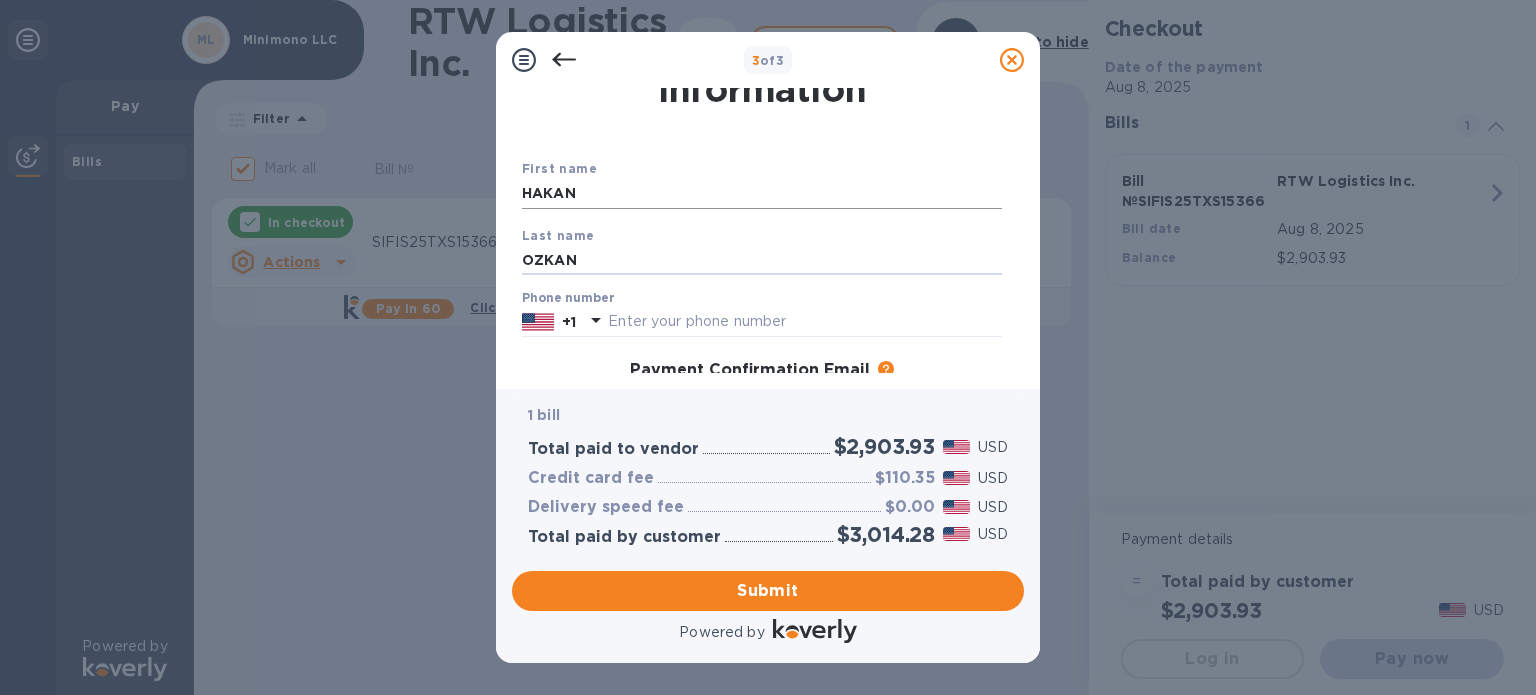 type on "OZKAN" 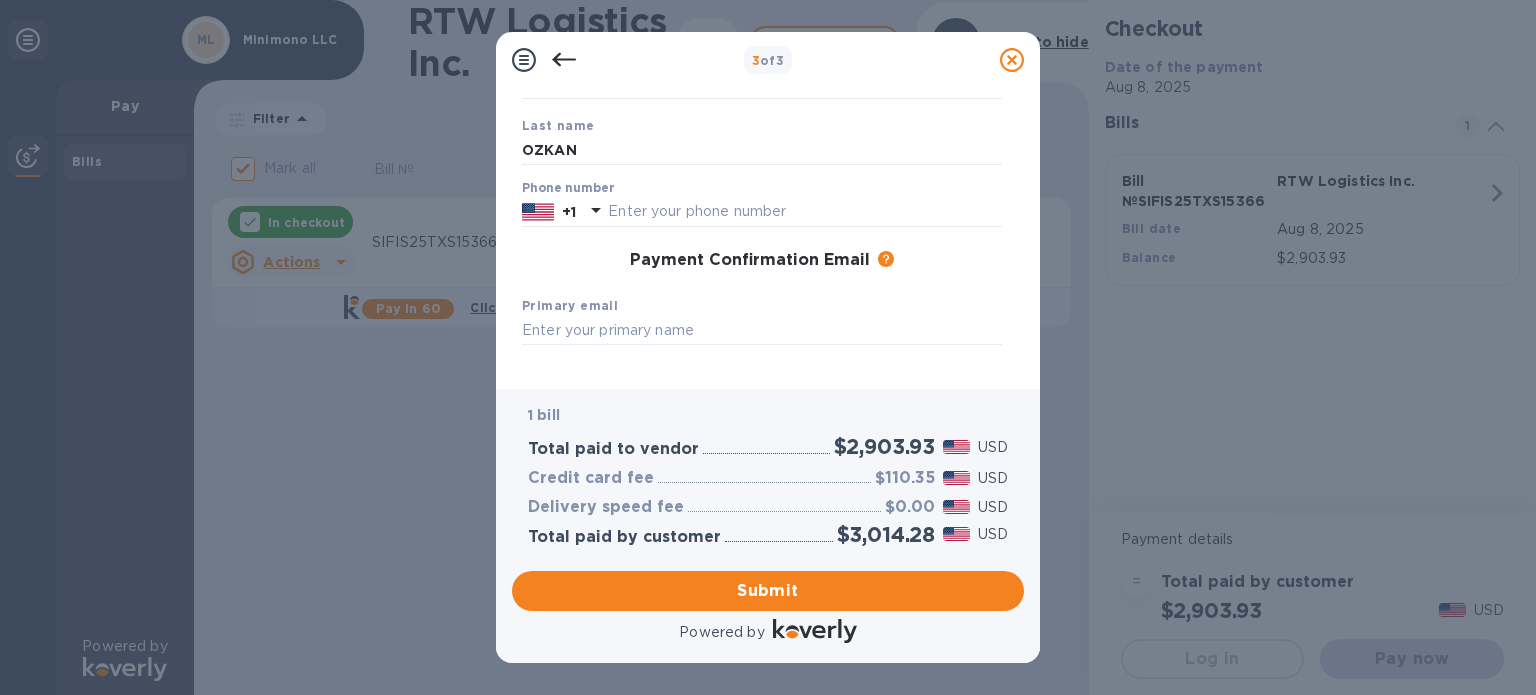 scroll, scrollTop: 169, scrollLeft: 0, axis: vertical 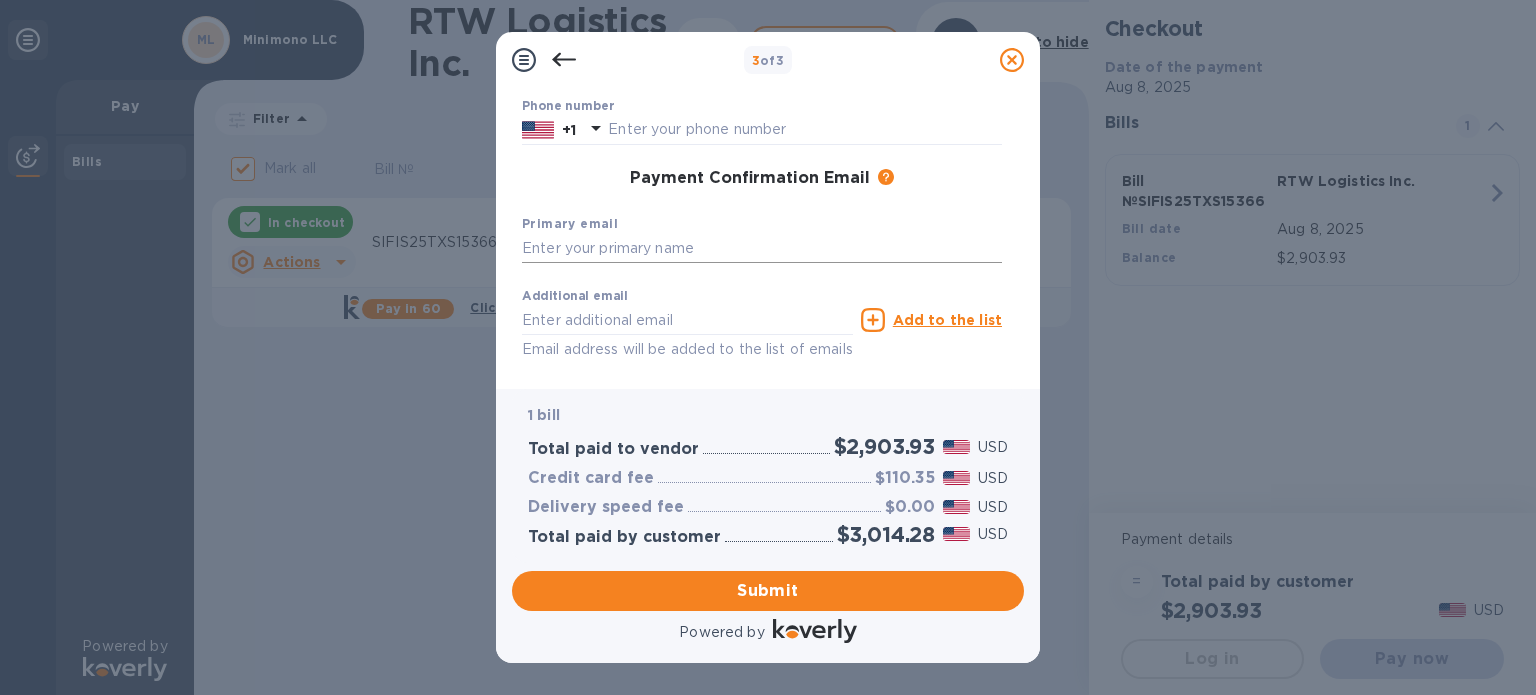 click at bounding box center [762, 249] 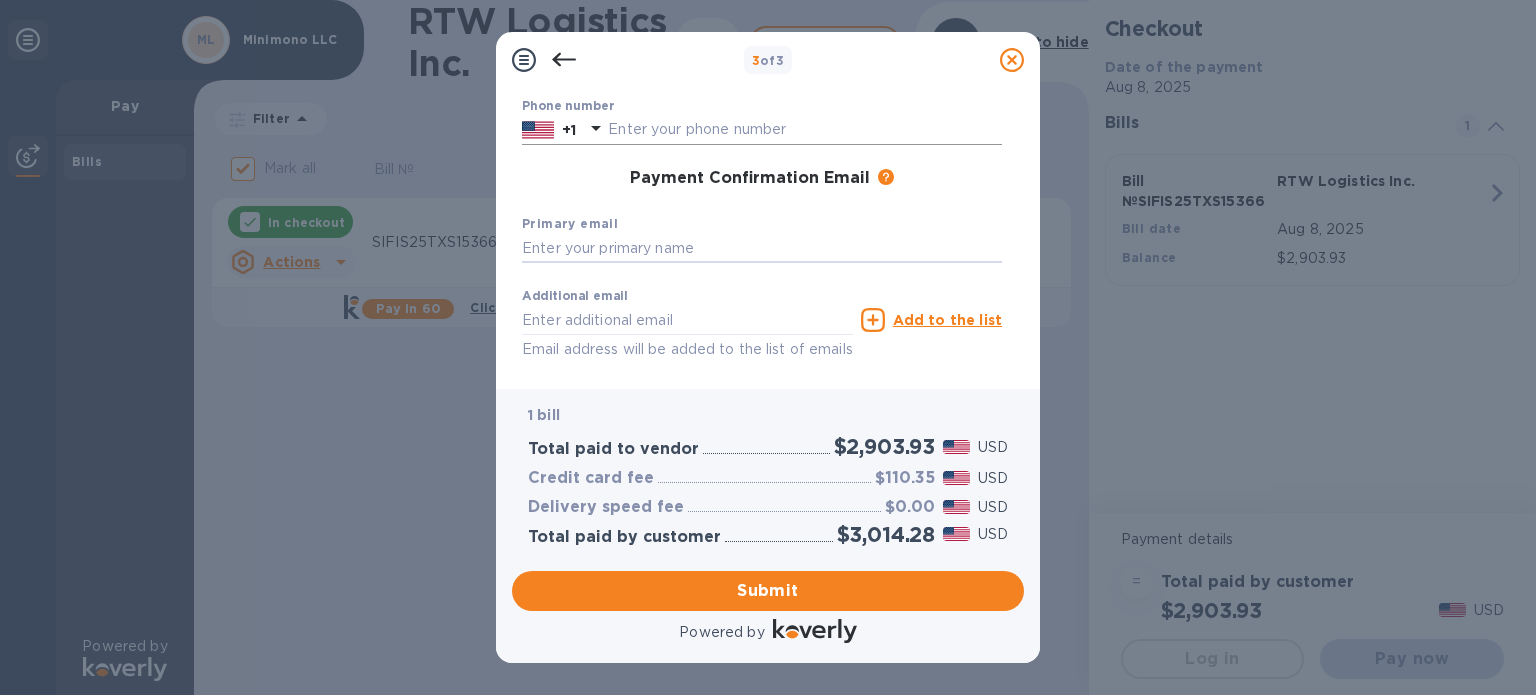 click at bounding box center (805, 130) 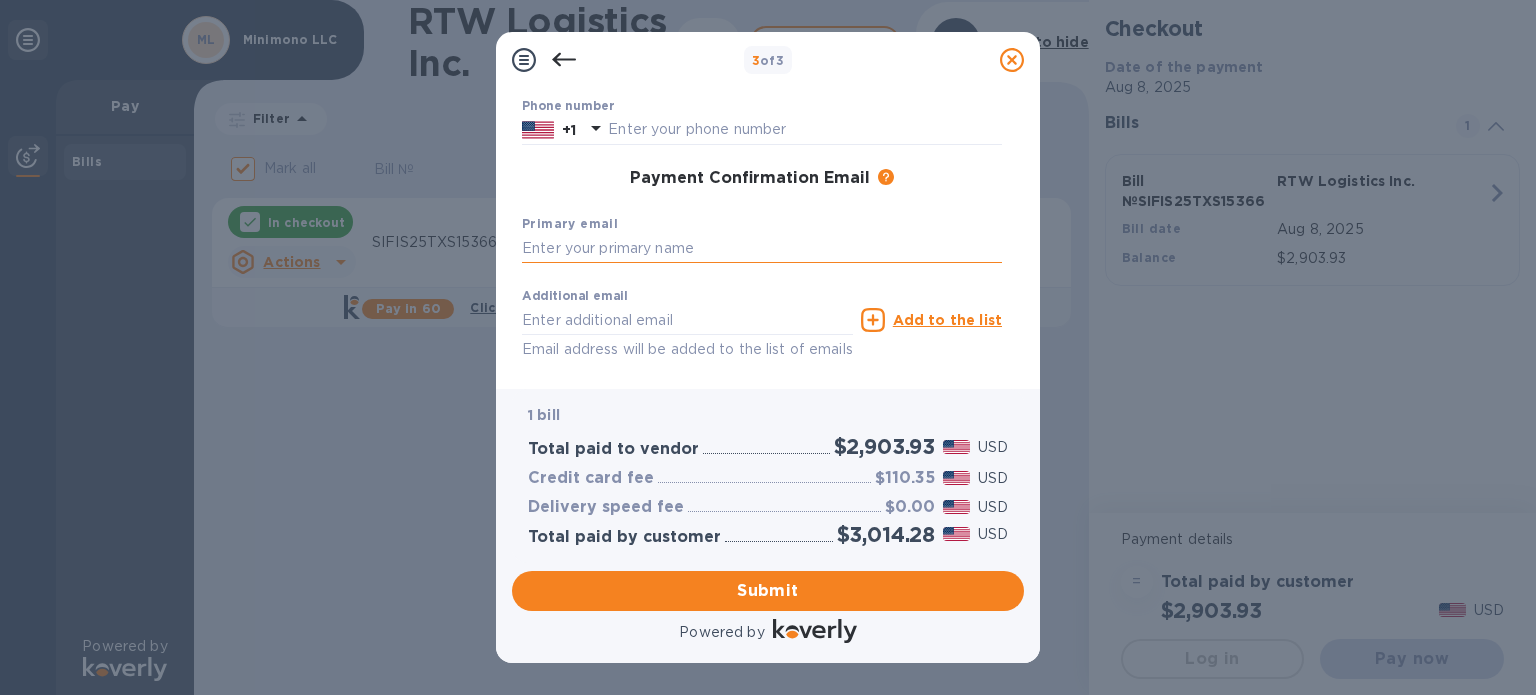 click at bounding box center [762, 249] 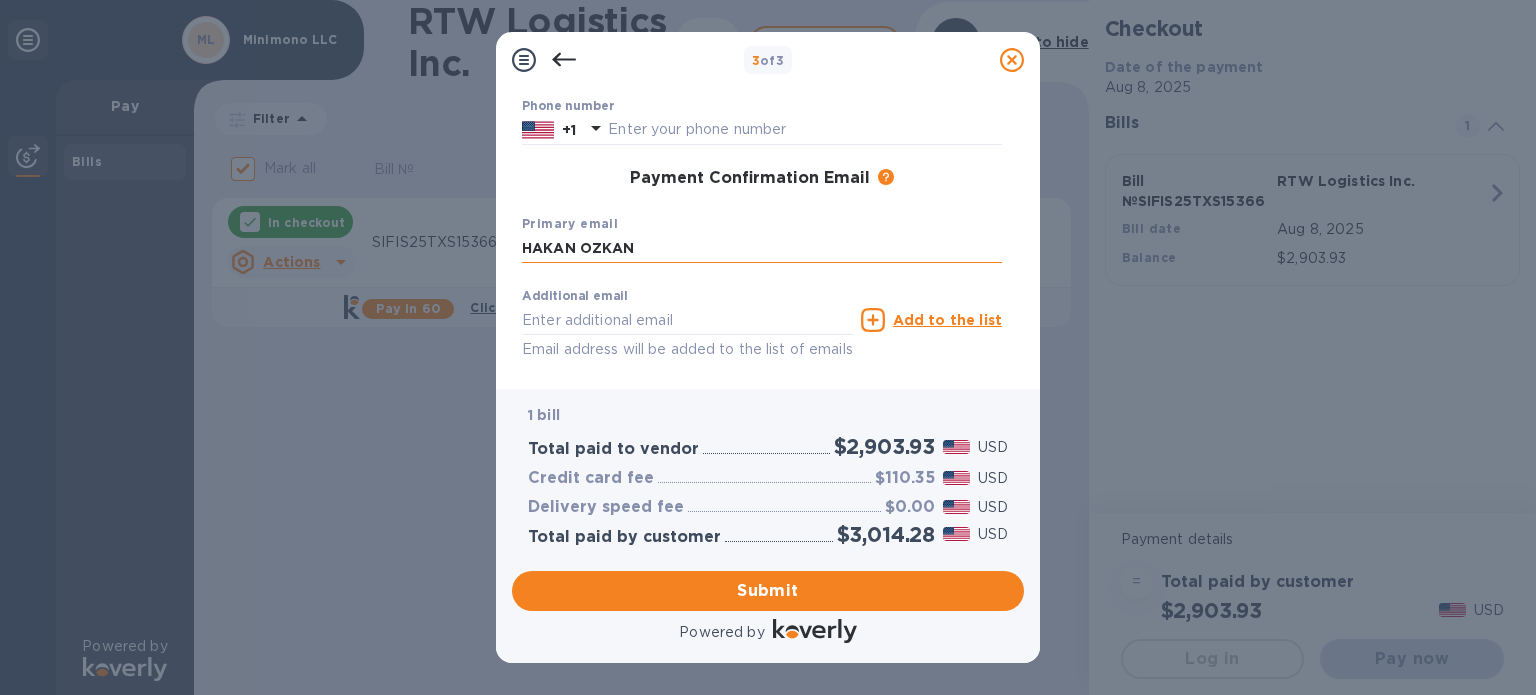 type on "HAKAN OZKAN" 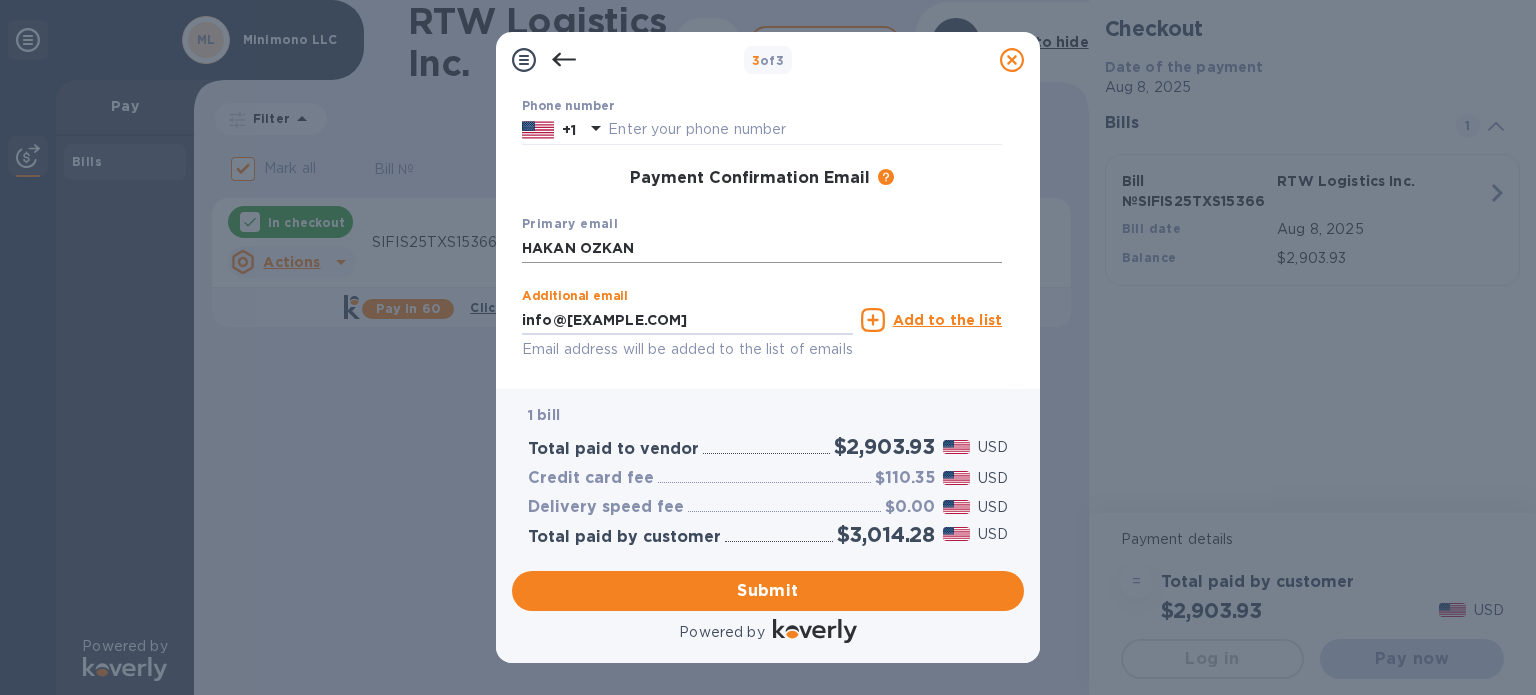 type on "info@[EXAMPLE.COM]" 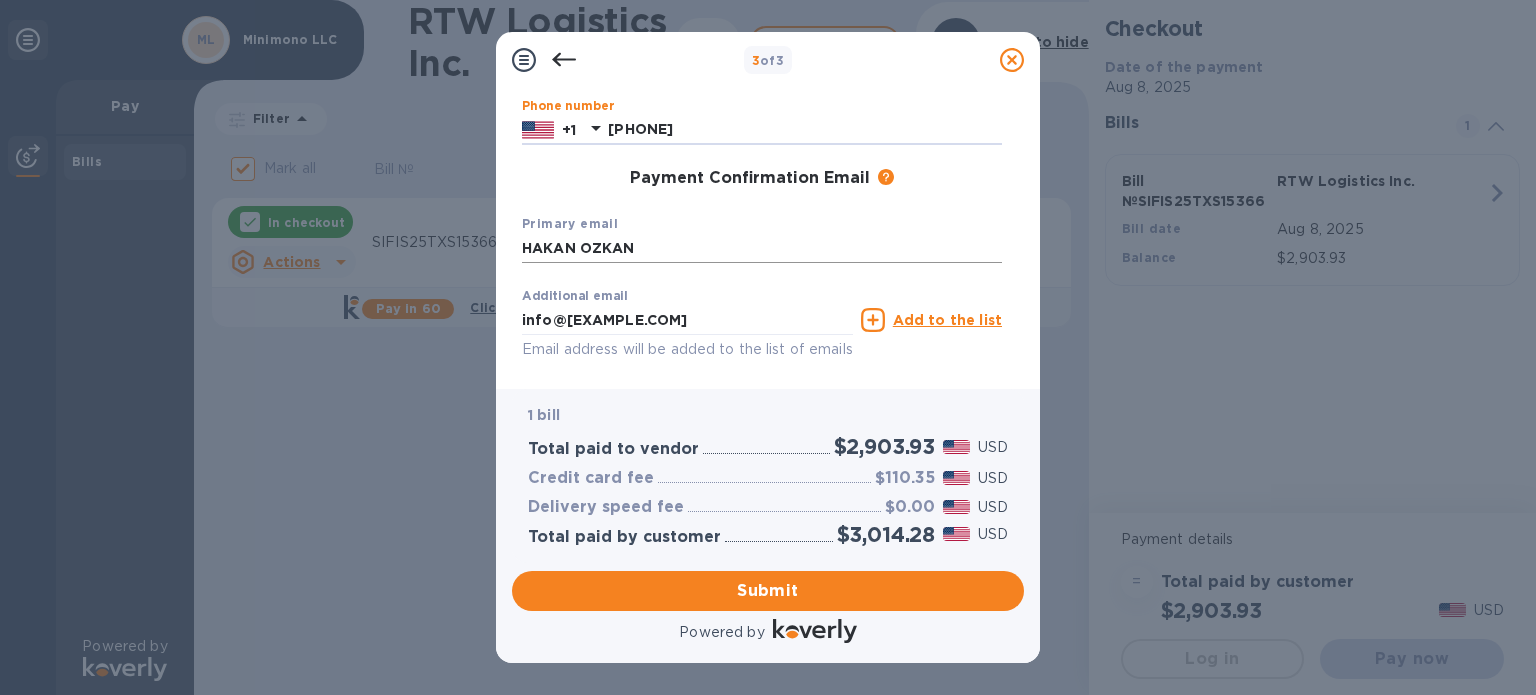 type on "[PHONE]" 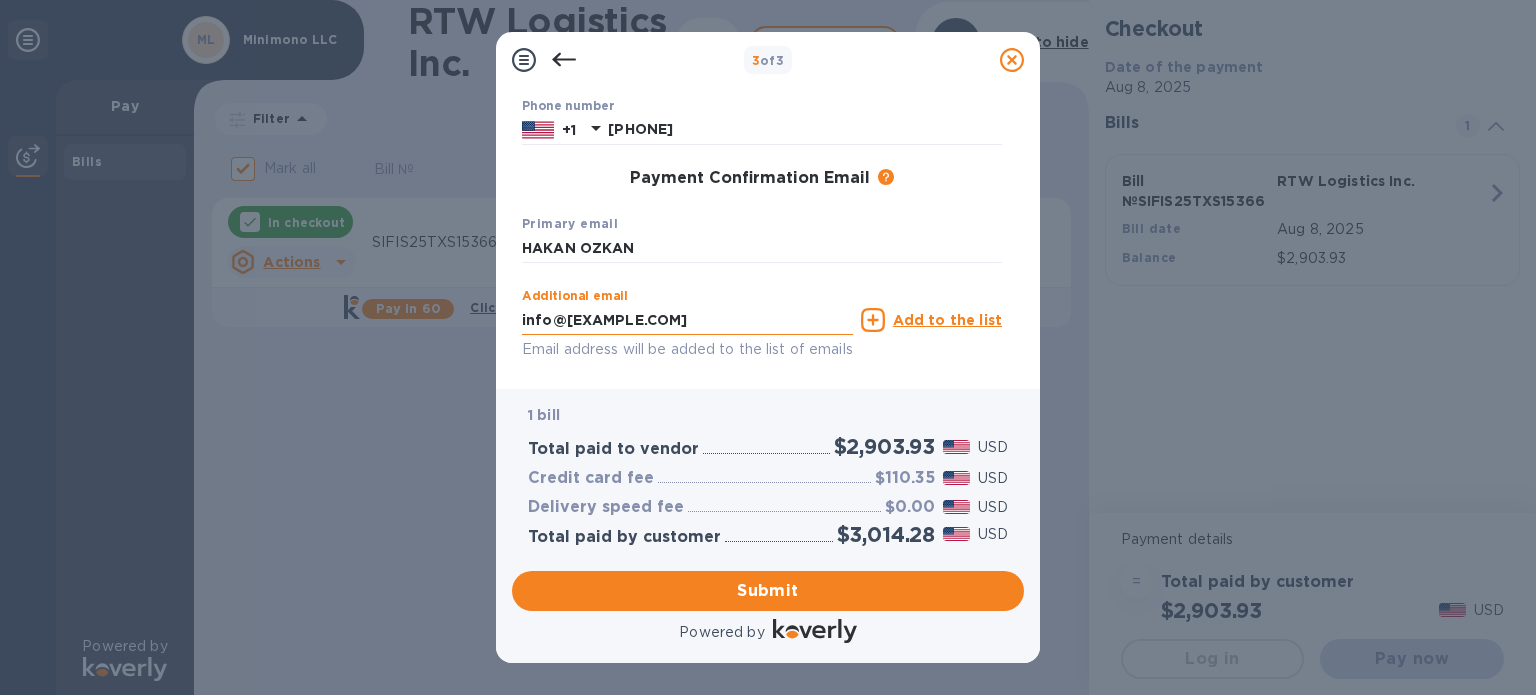 click on "info@[EXAMPLE.COM]" at bounding box center [687, 320] 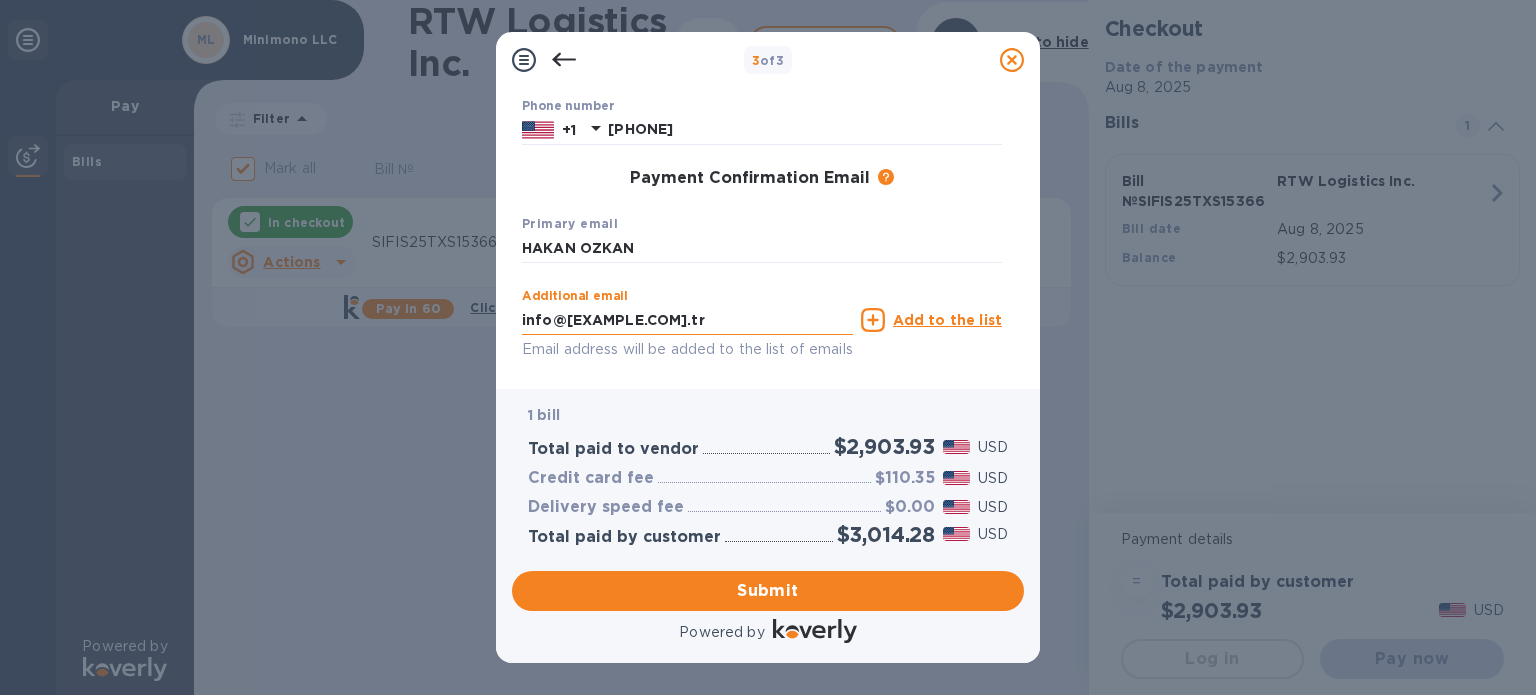 type on "info@[EXAMPLE.COM].tr" 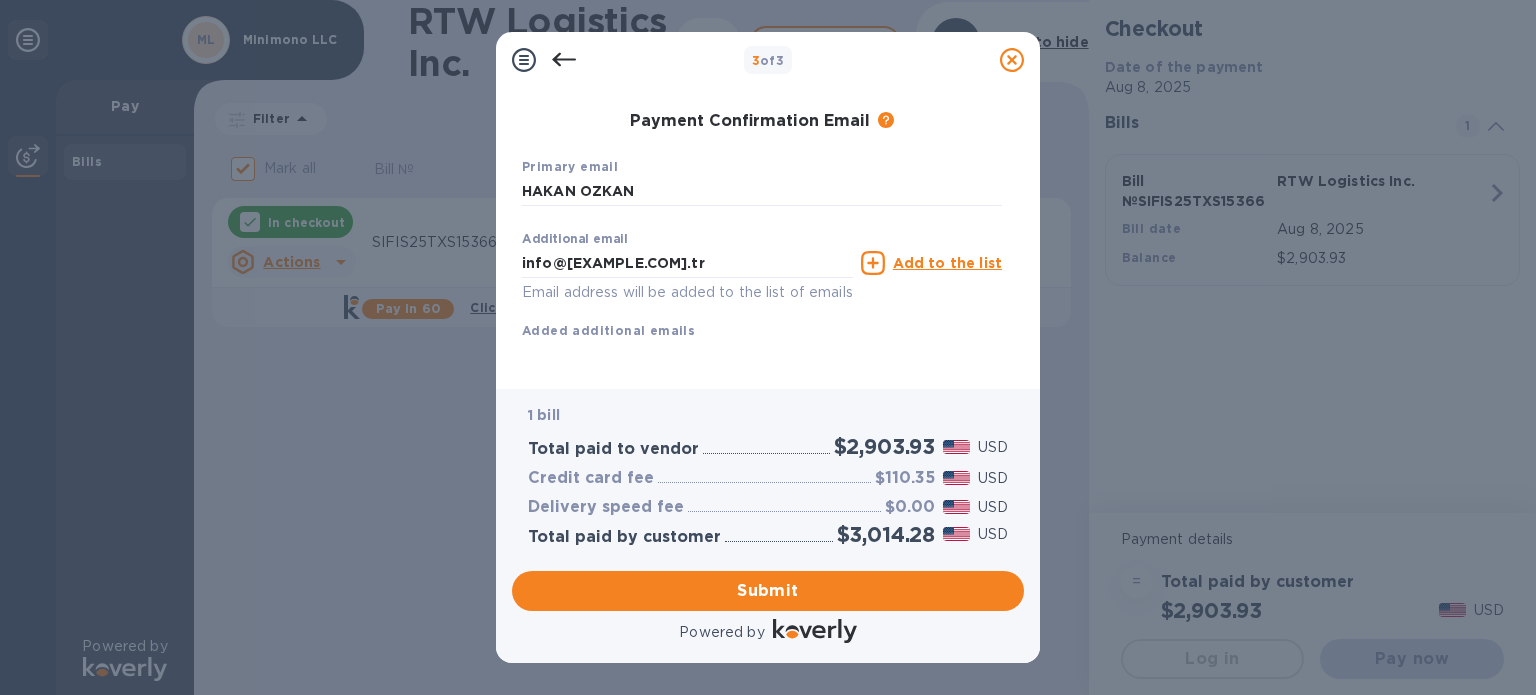 scroll, scrollTop: 332, scrollLeft: 0, axis: vertical 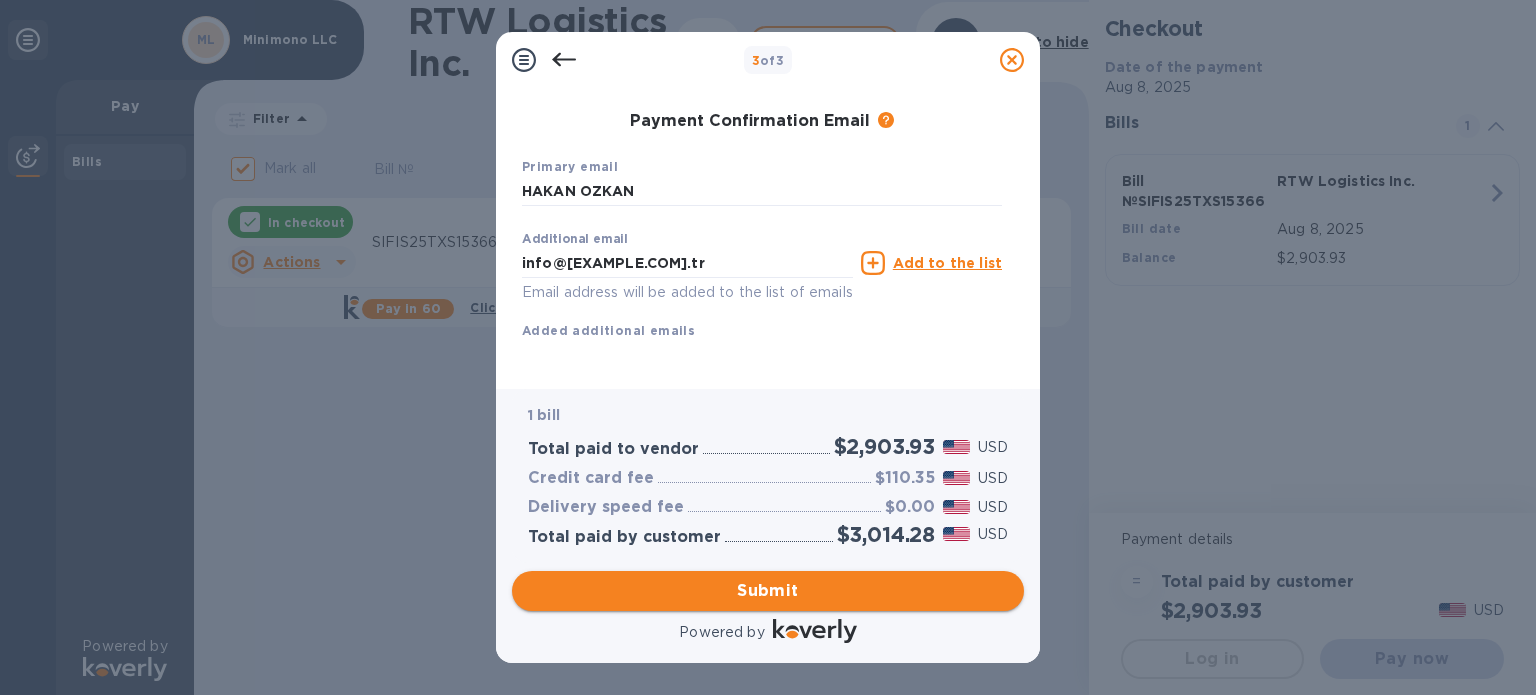 click on "Submit" at bounding box center [768, 591] 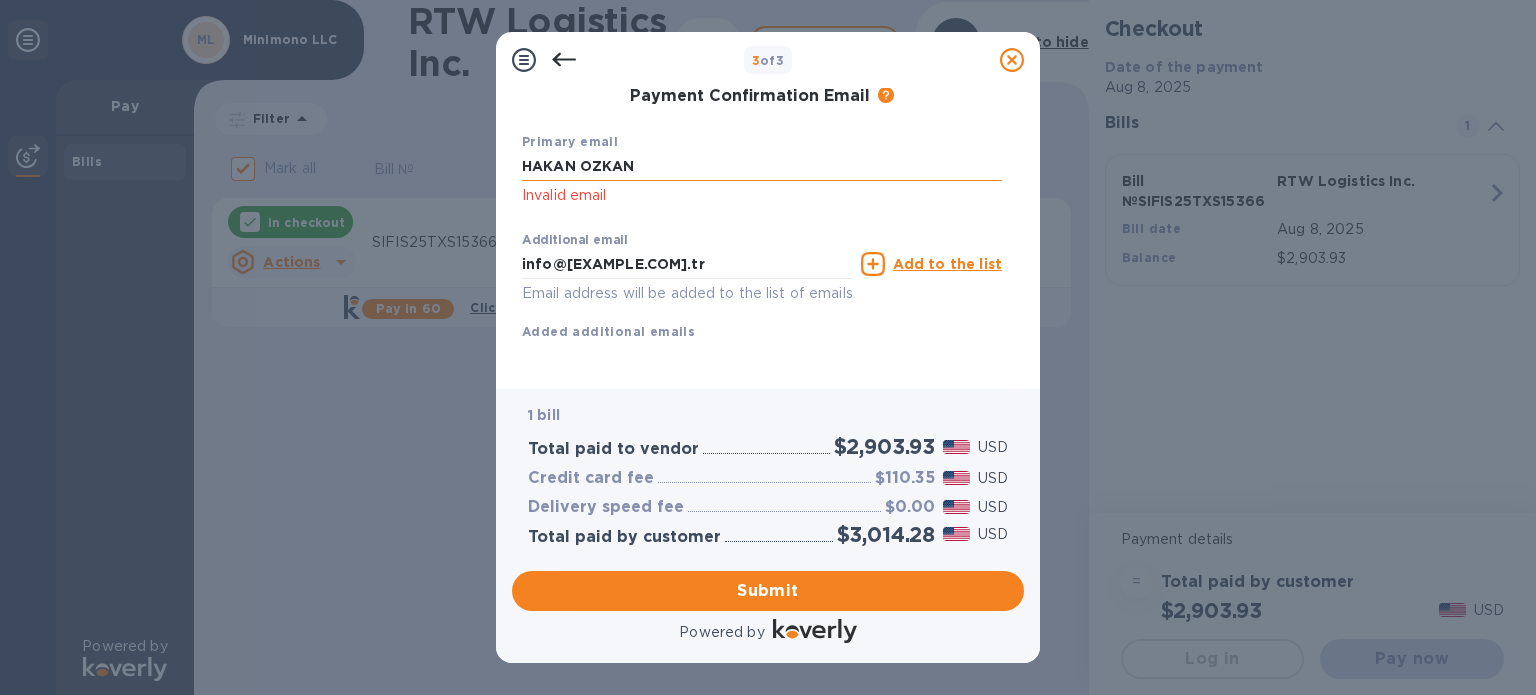 click on "HAKAN OZKAN" at bounding box center [762, 167] 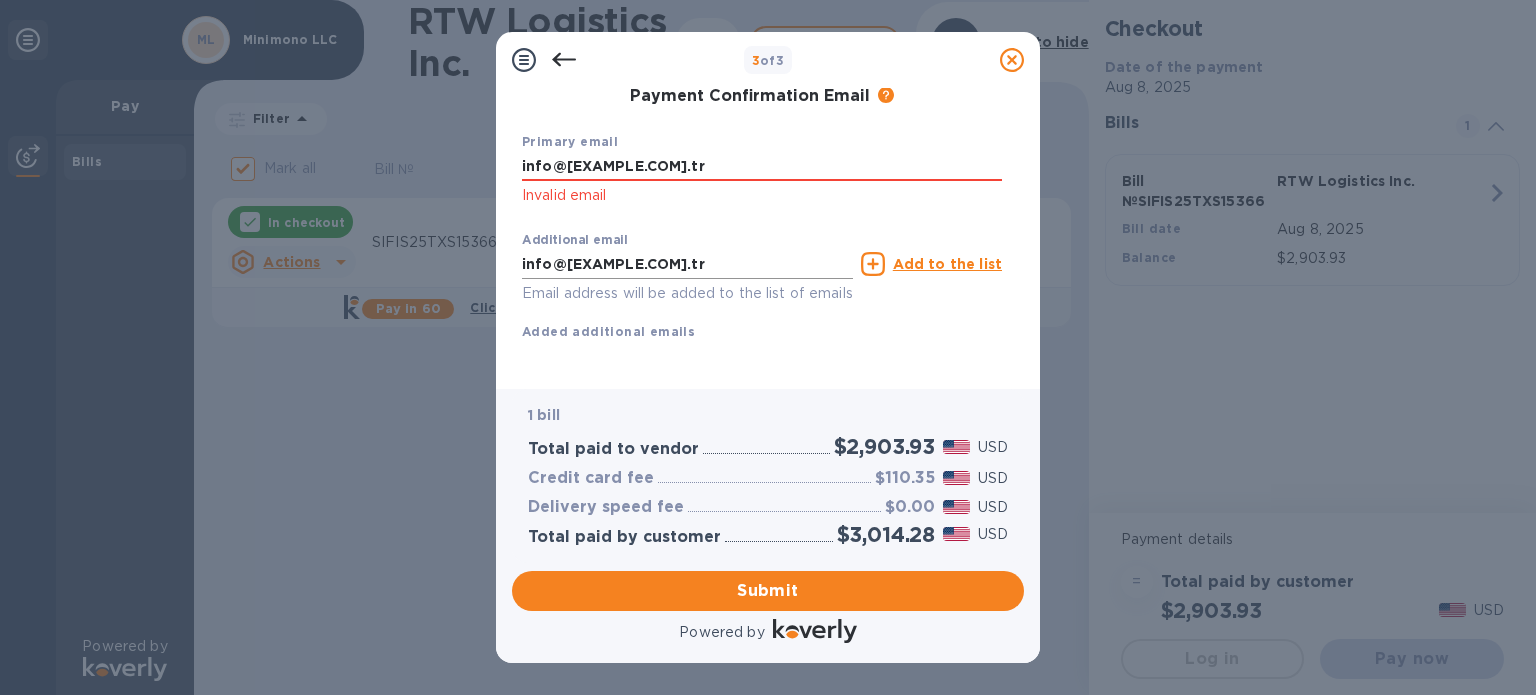 type on "info@[EXAMPLE.COM].tr" 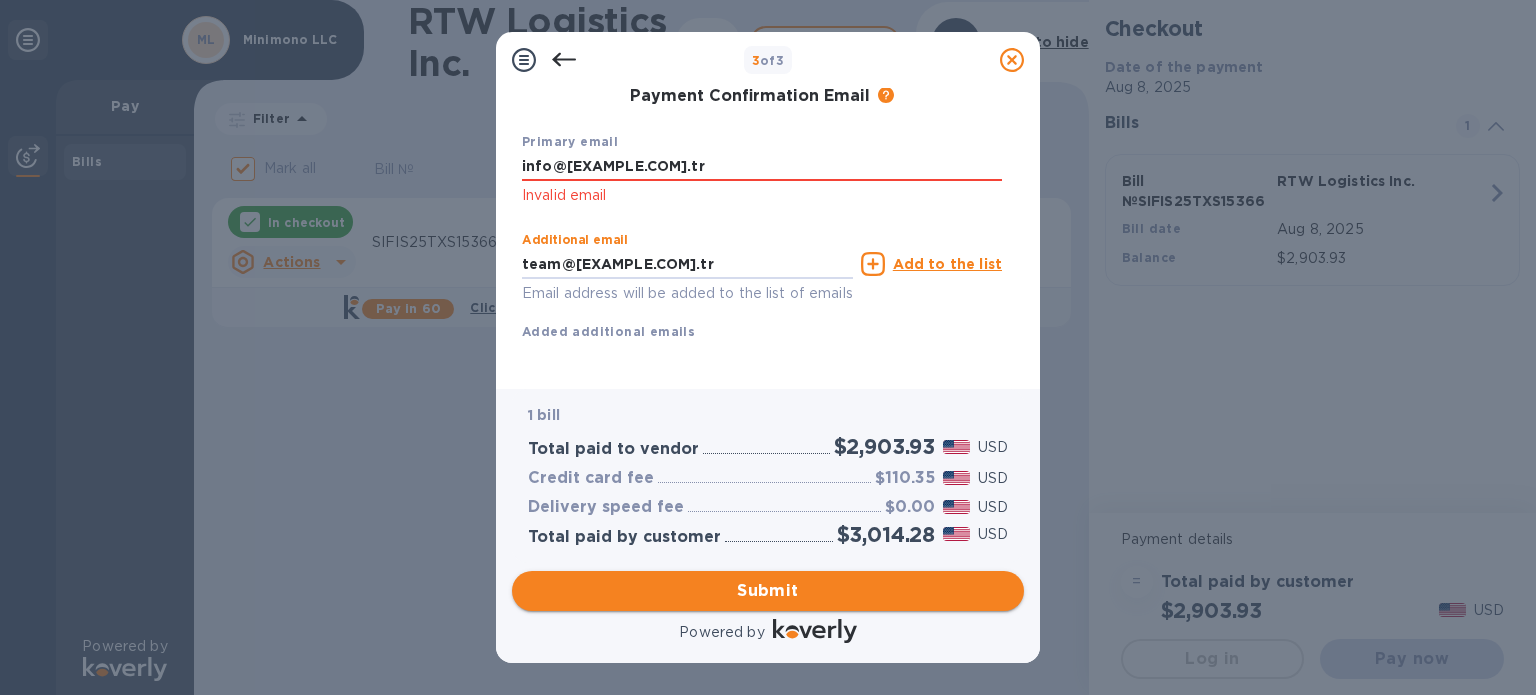 type on "team@[EXAMPLE.COM].tr" 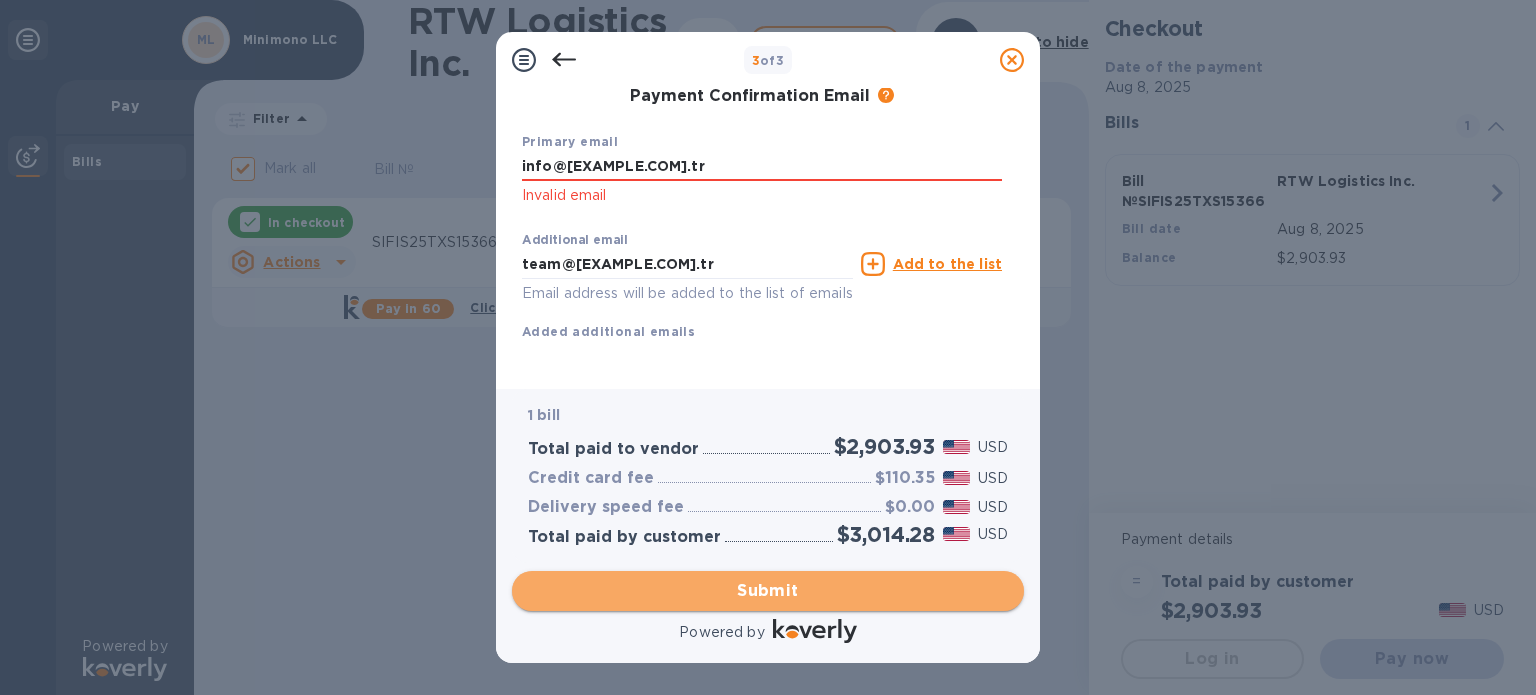 click on "Submit" at bounding box center [768, 591] 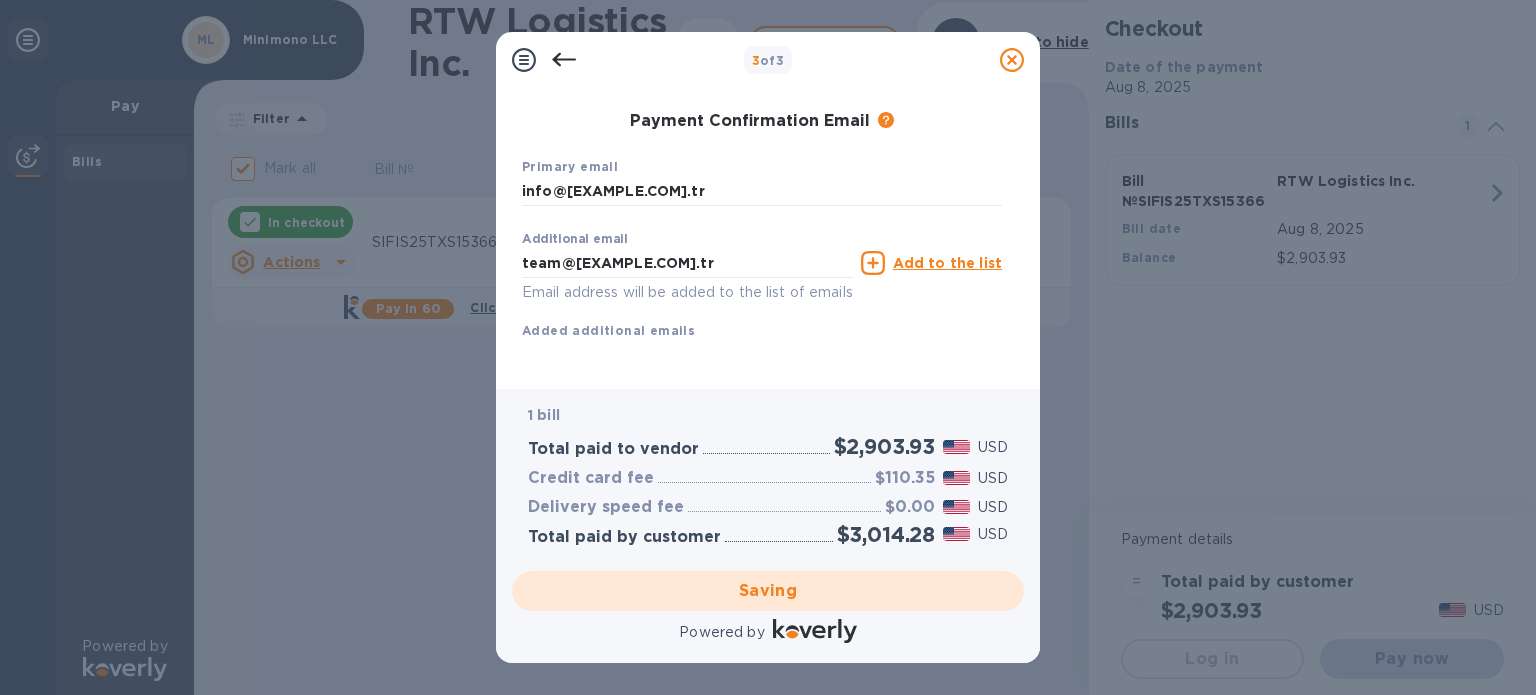 drag, startPoint x: 1012, startPoint y: 345, endPoint x: 1015, endPoint y: 378, distance: 33.13608 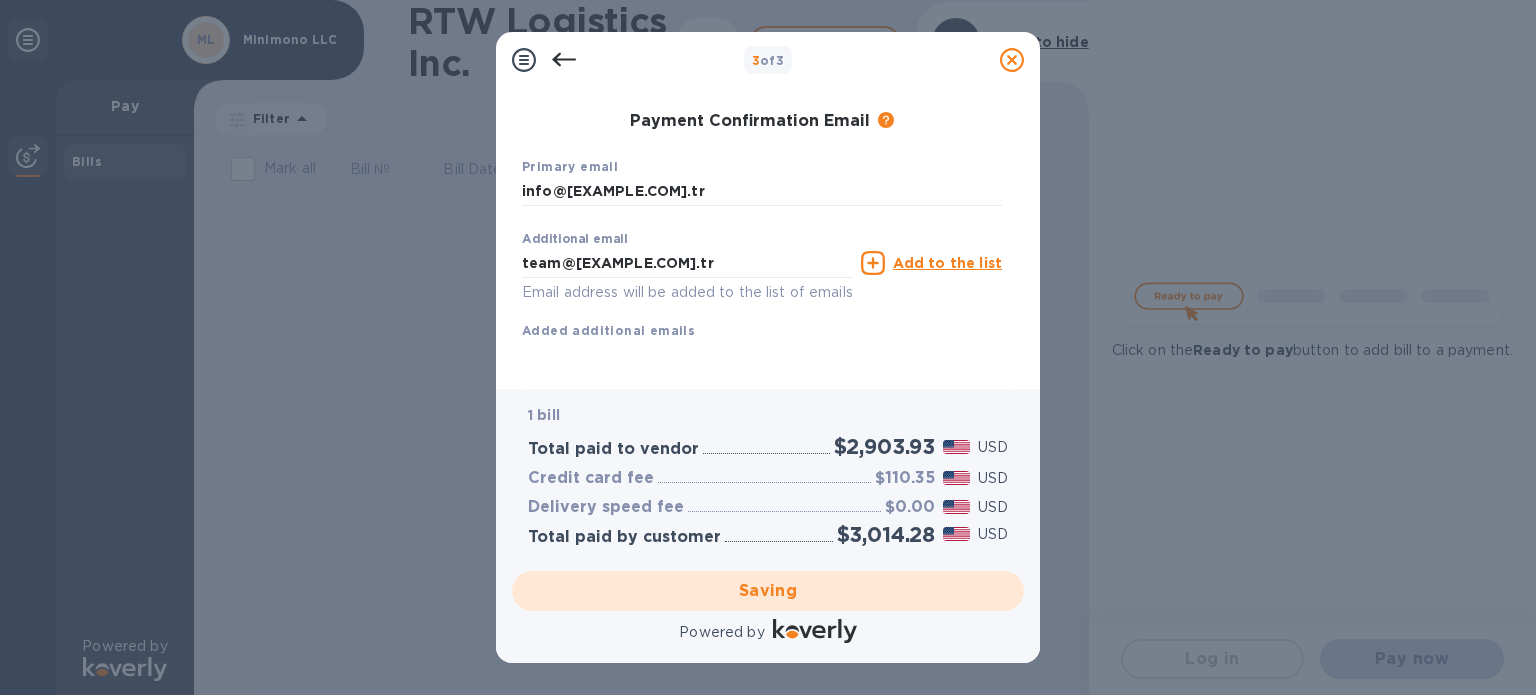 checkbox on "false" 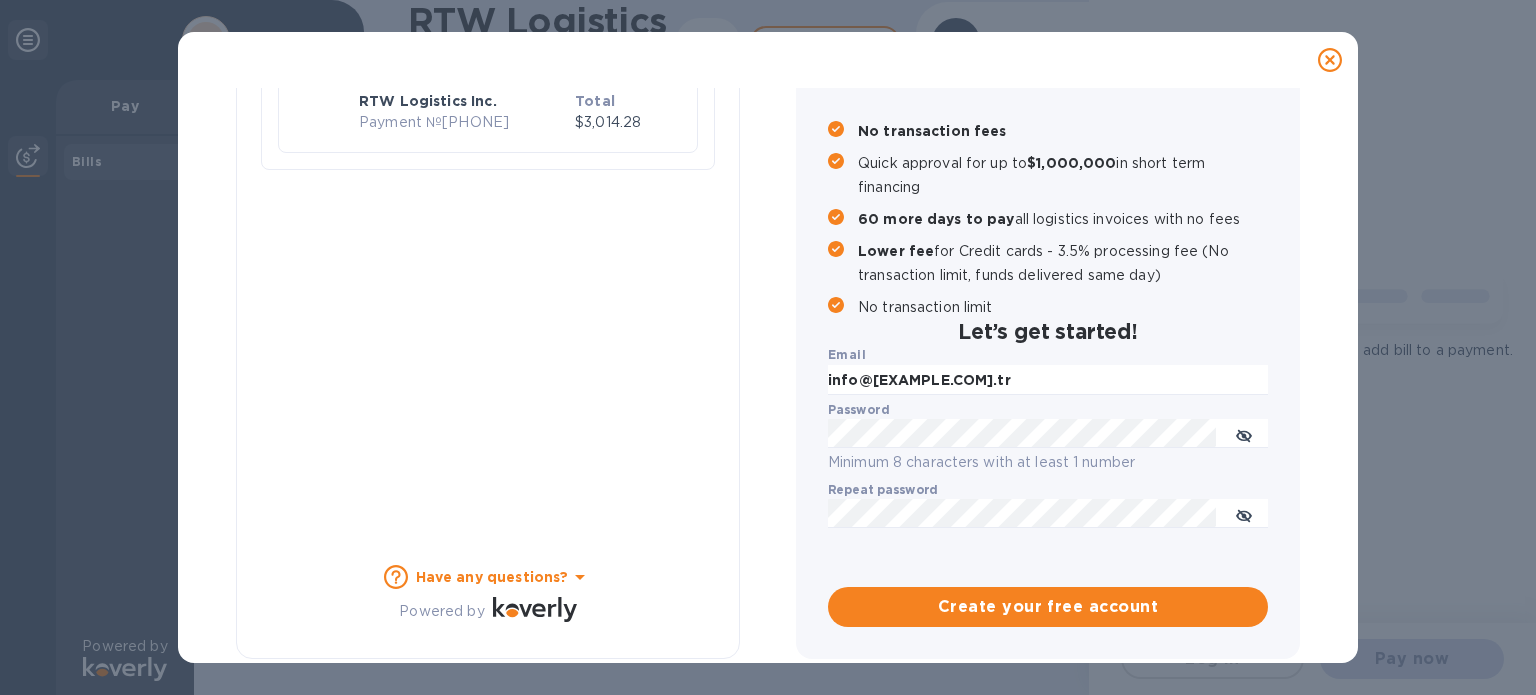 scroll, scrollTop: 224, scrollLeft: 0, axis: vertical 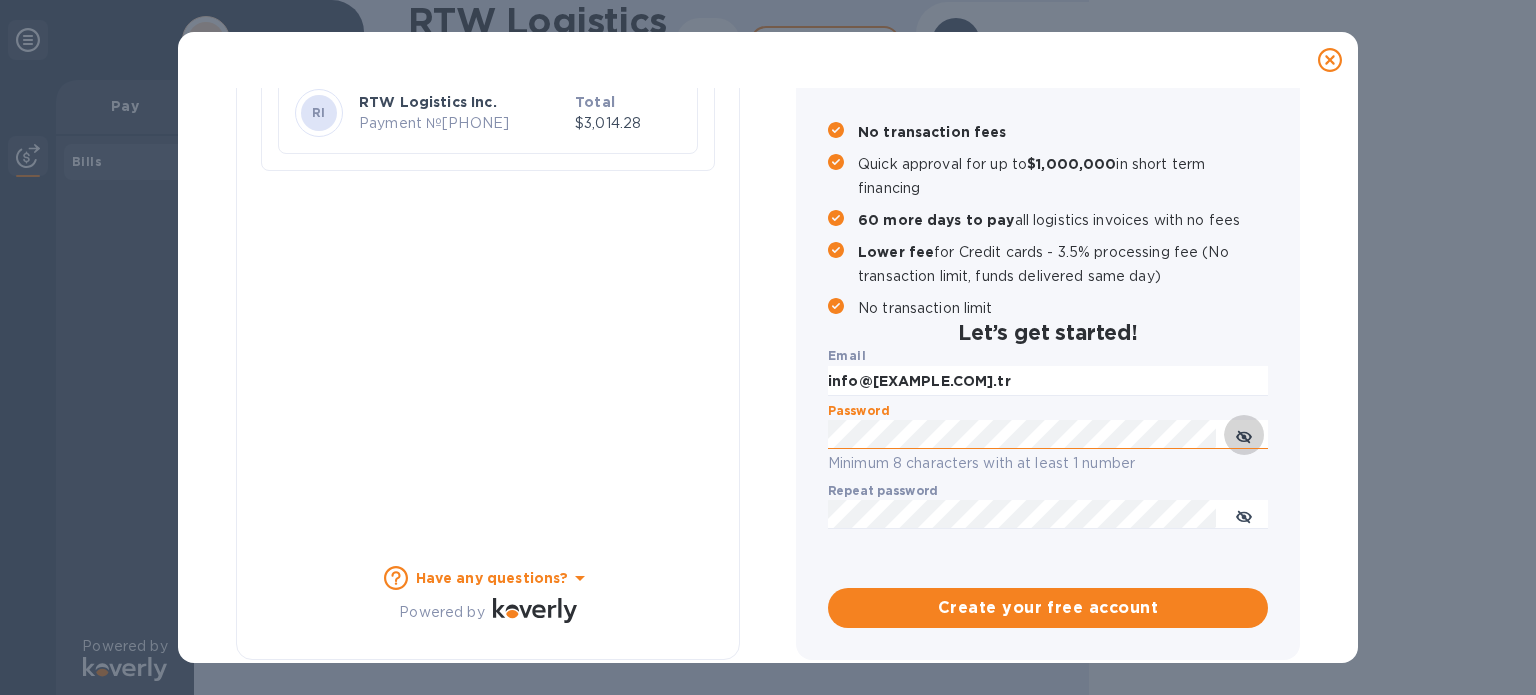 click 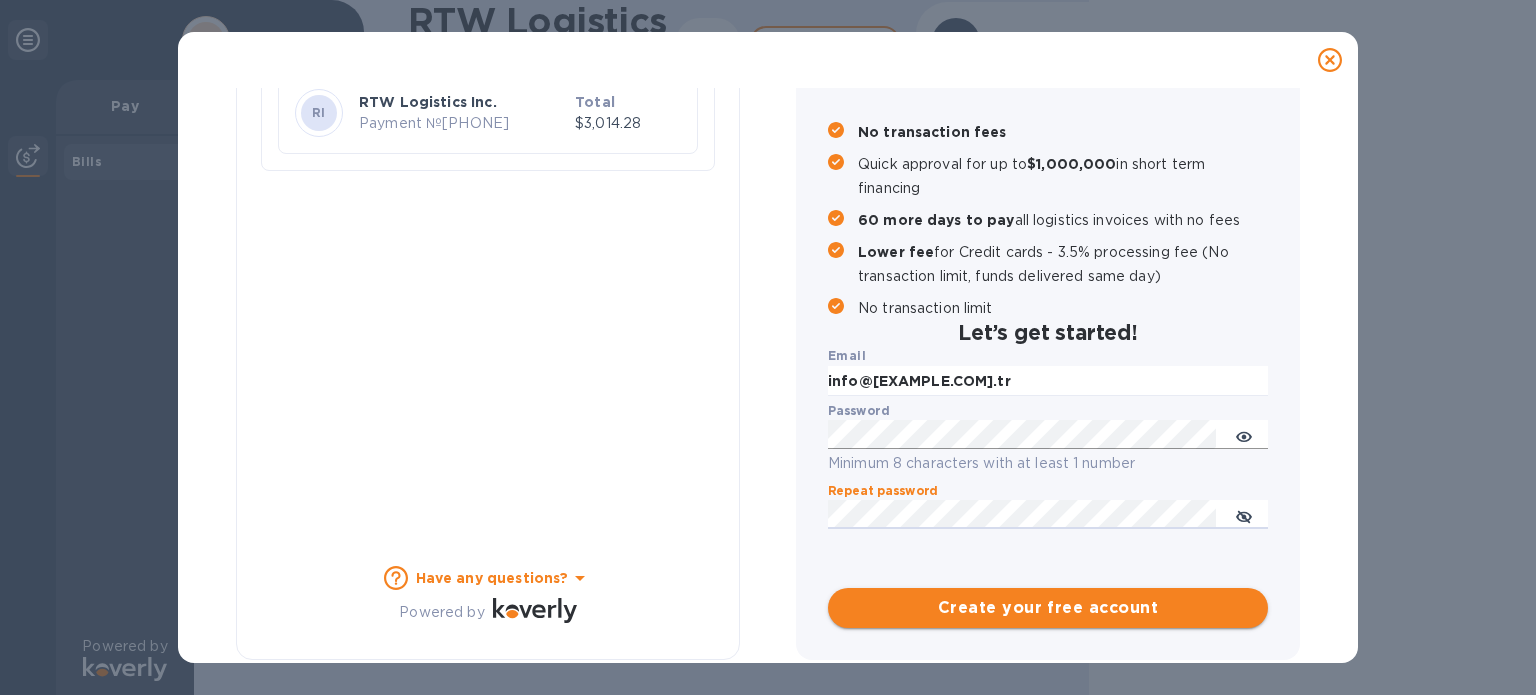 click on "Create your free account" at bounding box center [1048, 608] 